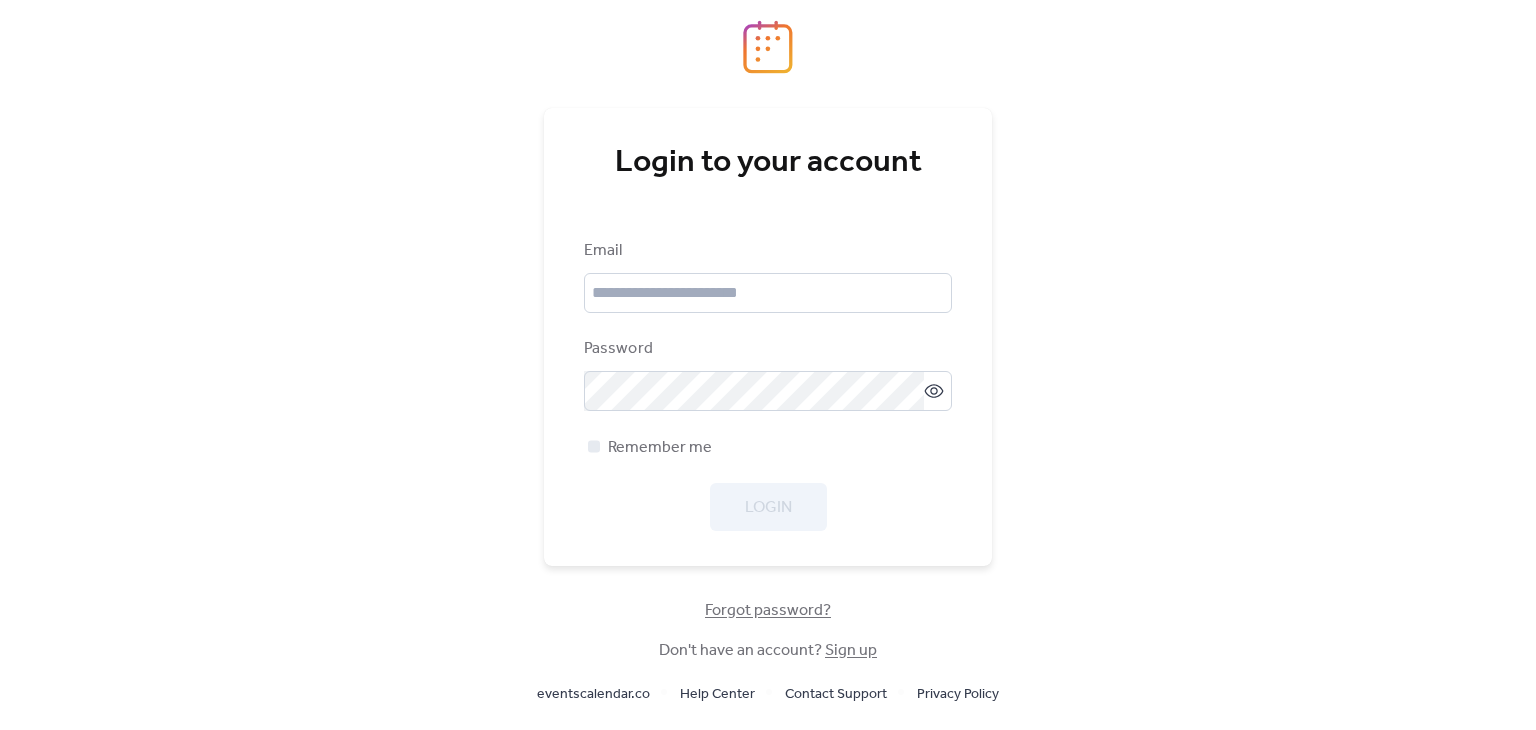 scroll, scrollTop: 0, scrollLeft: 0, axis: both 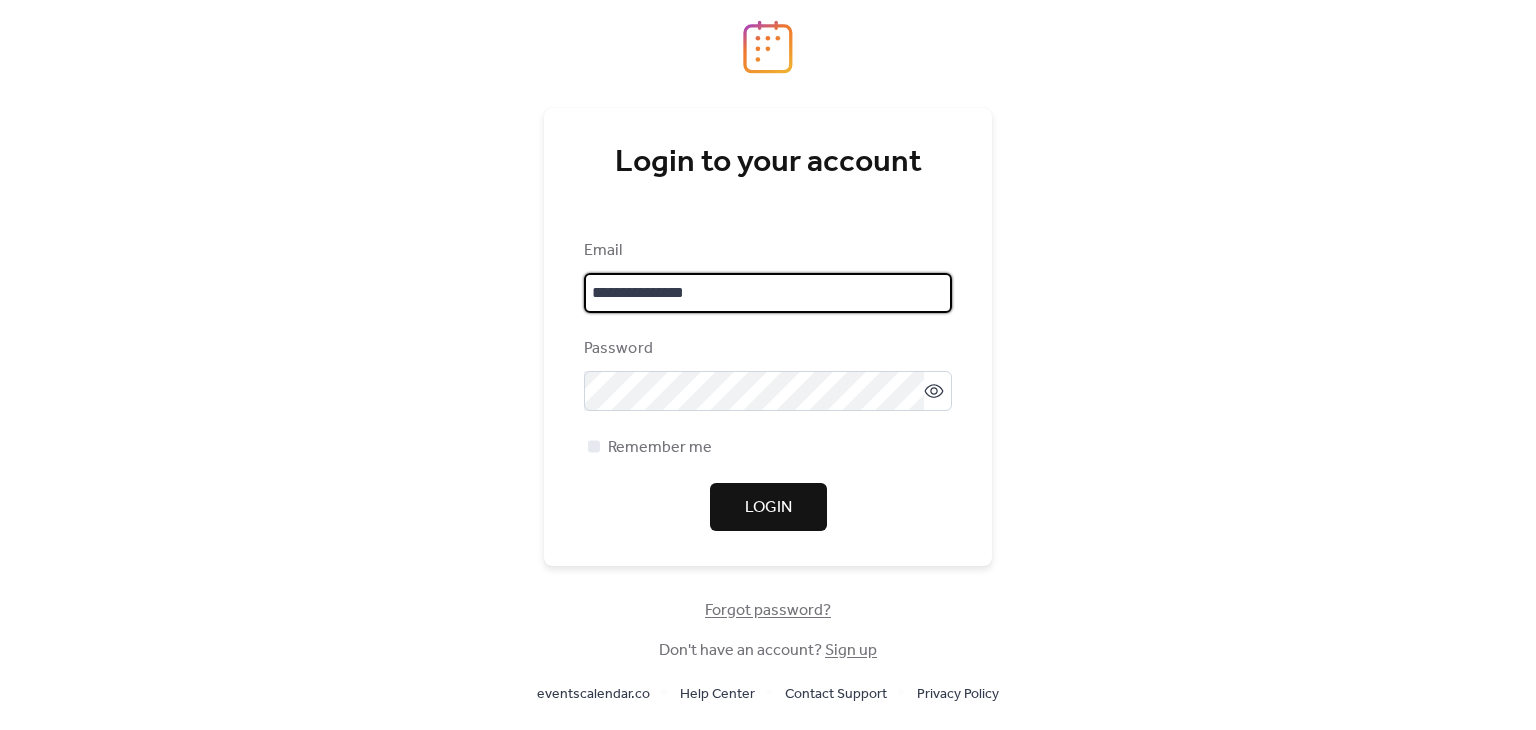 drag, startPoint x: 717, startPoint y: 307, endPoint x: 416, endPoint y: 260, distance: 304.64734 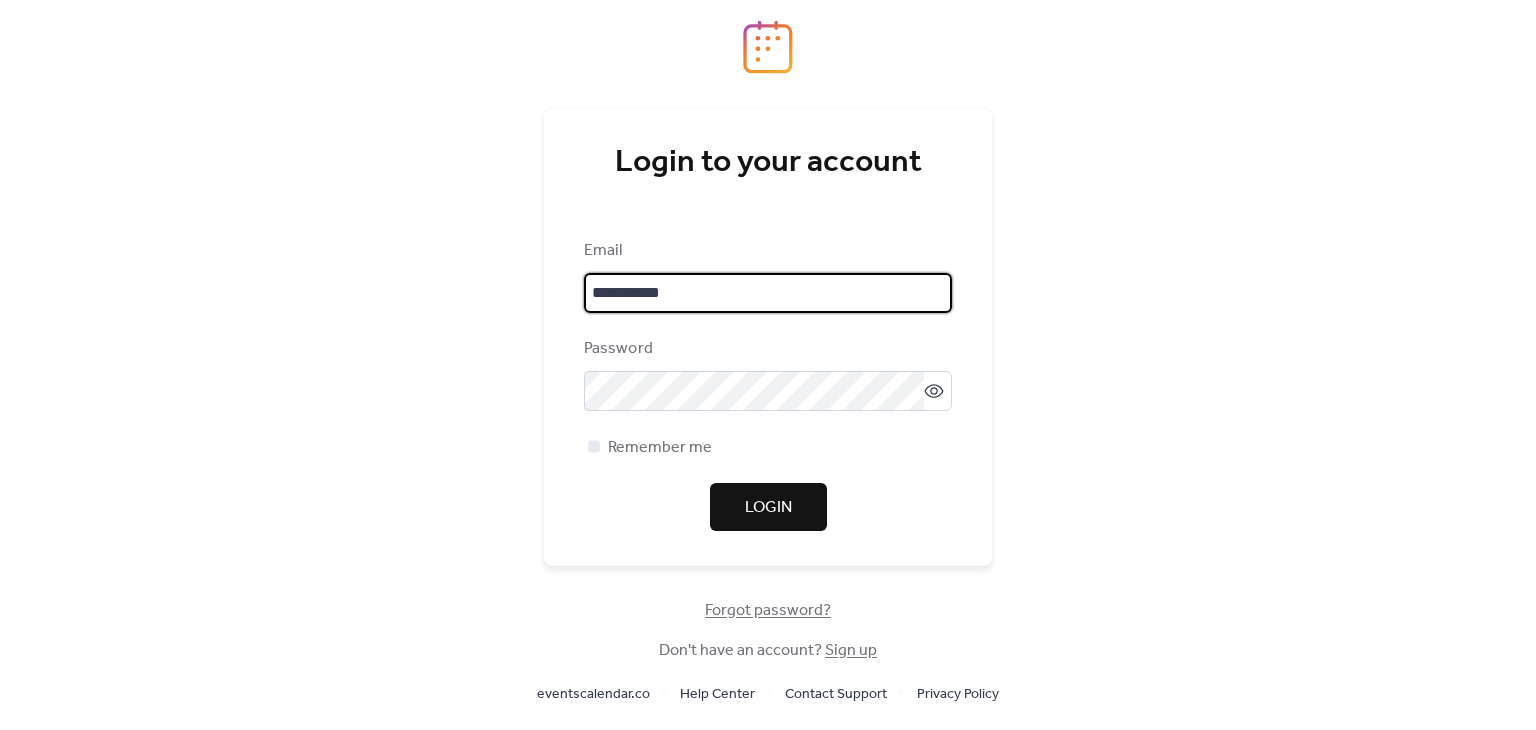 type on "**********" 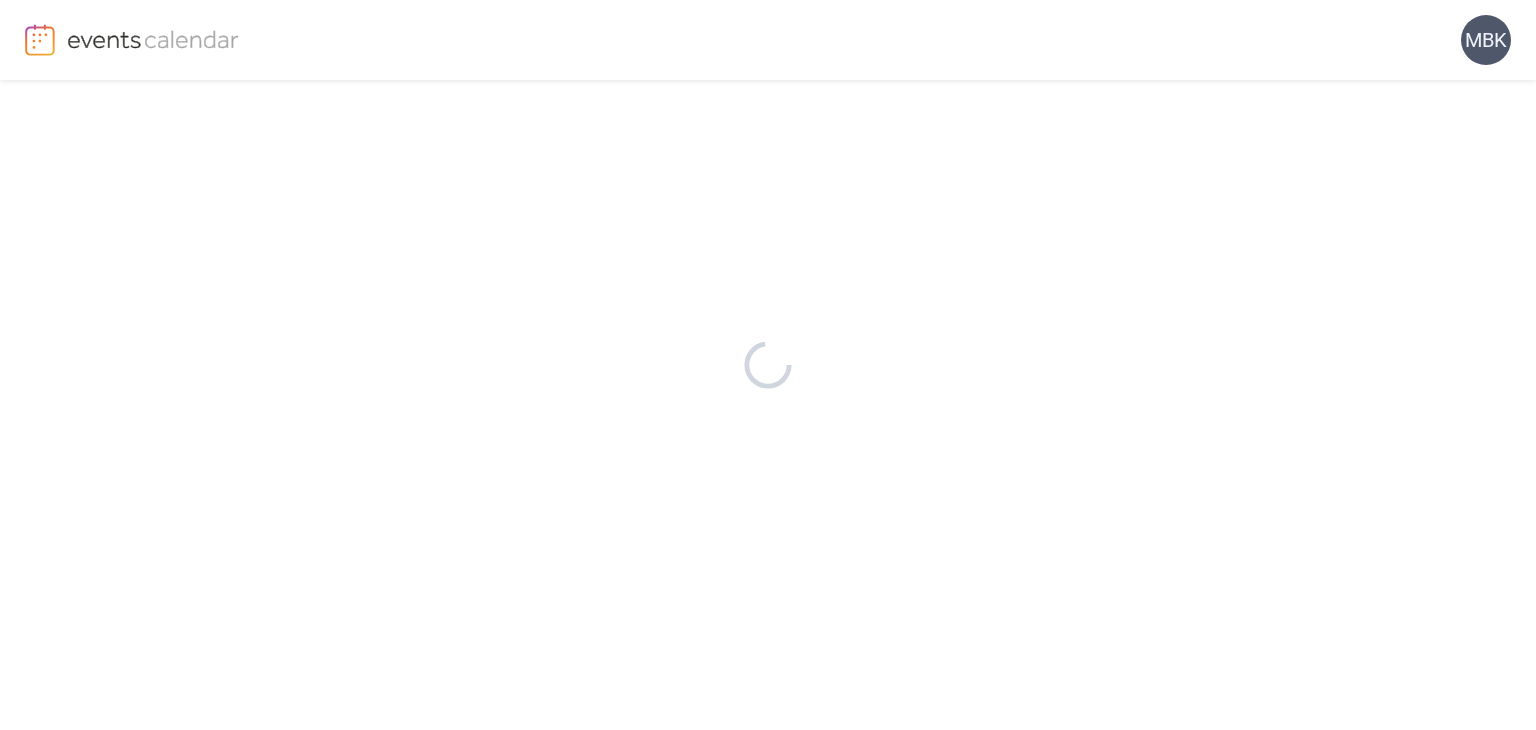 scroll, scrollTop: 0, scrollLeft: 0, axis: both 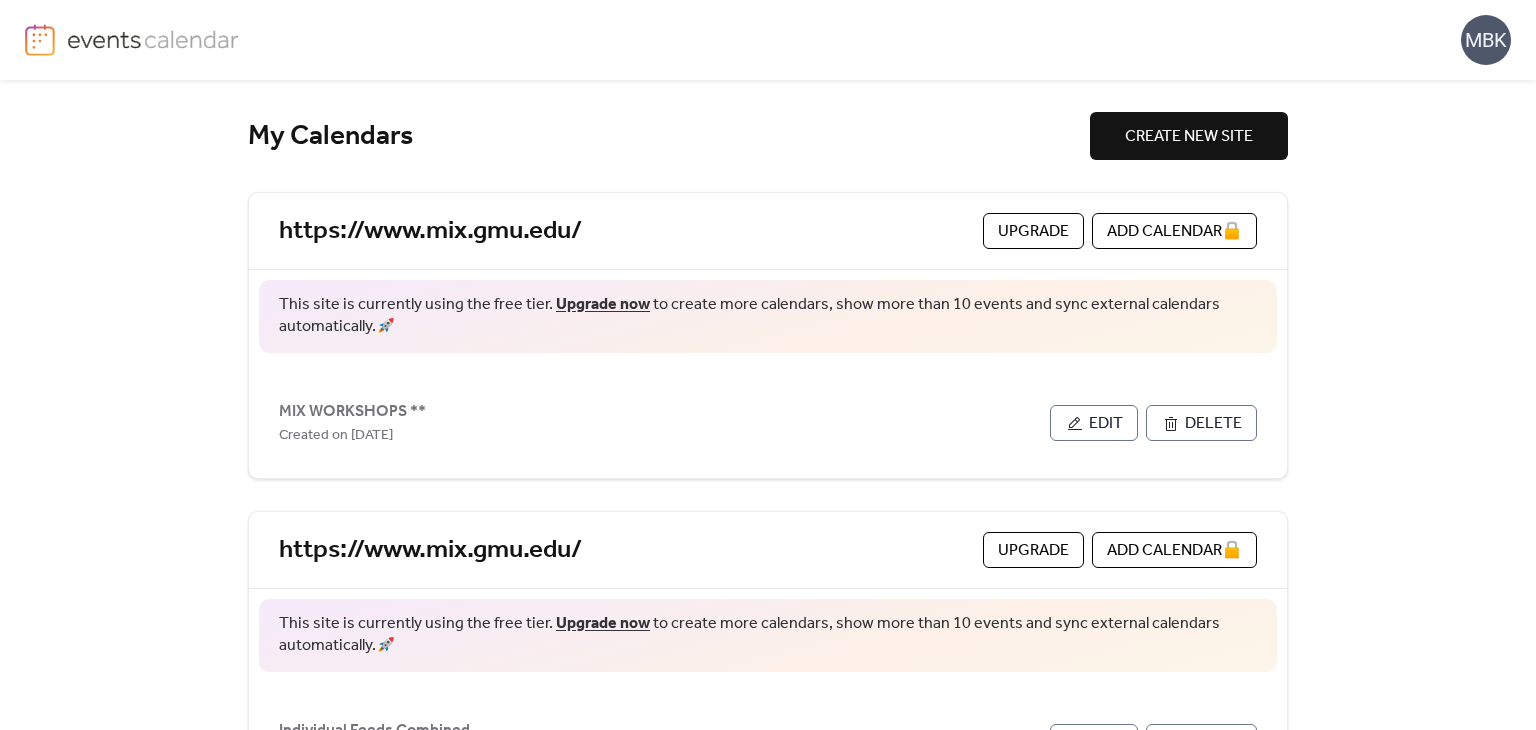 click on "My Calendars" at bounding box center [669, 136] 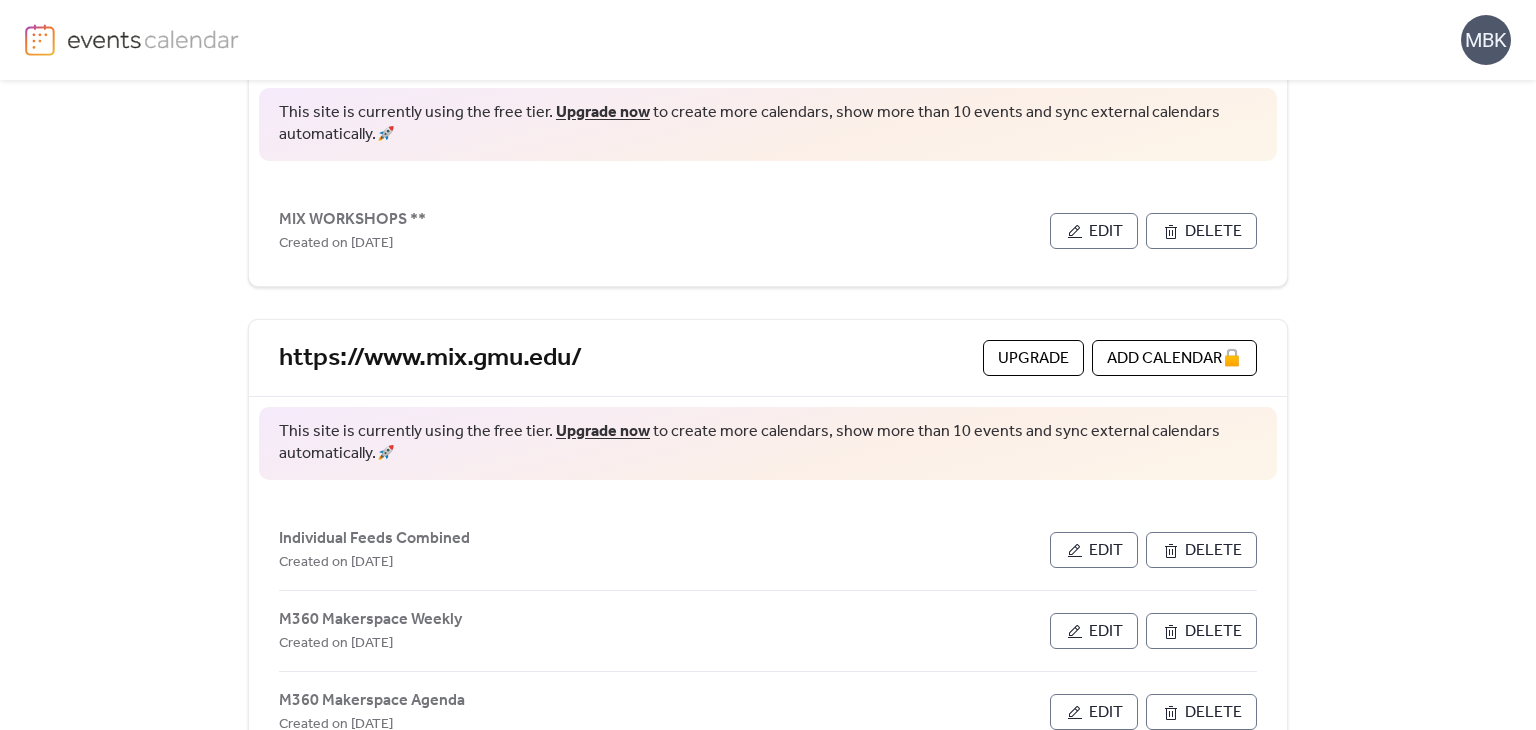 scroll, scrollTop: 0, scrollLeft: 0, axis: both 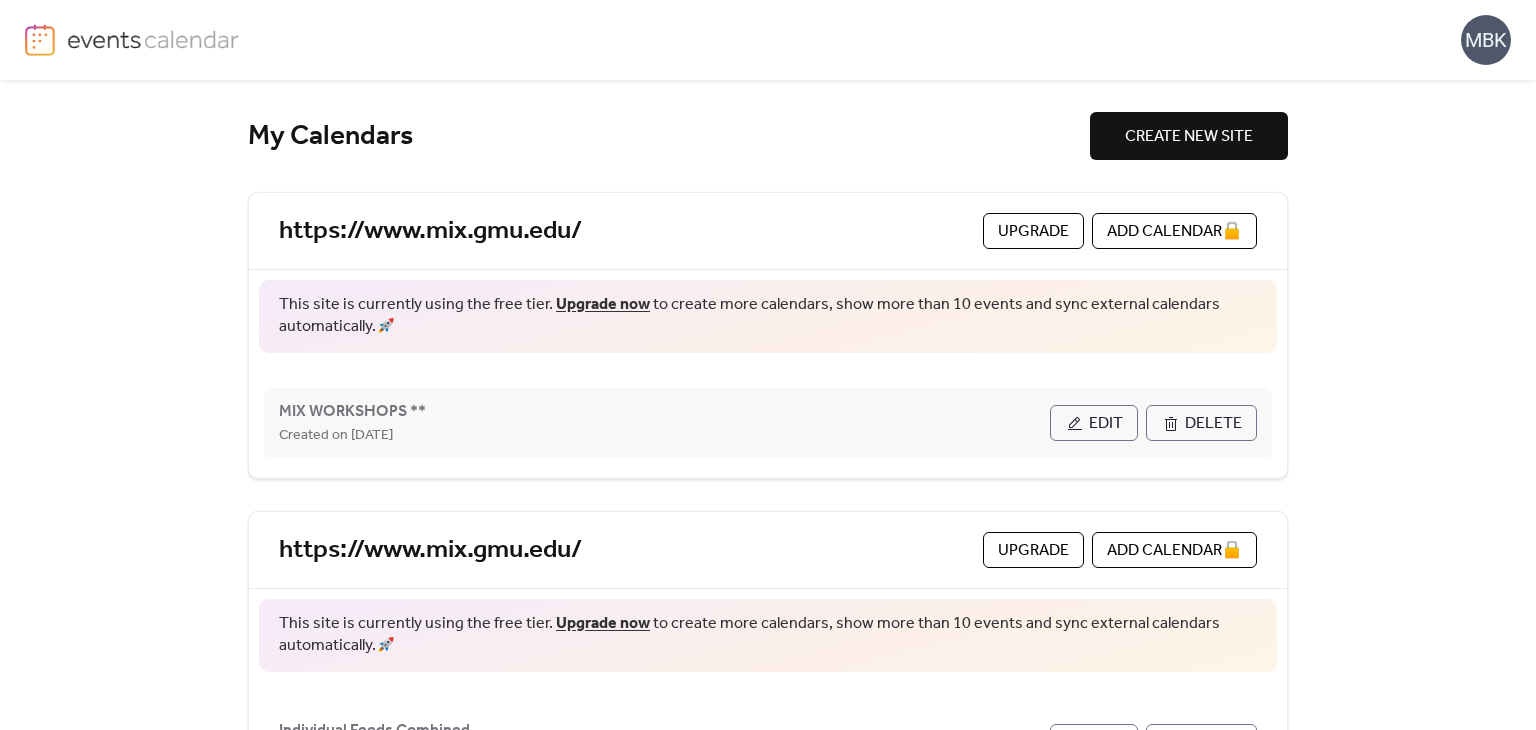 click on "Edit" at bounding box center (1094, 423) 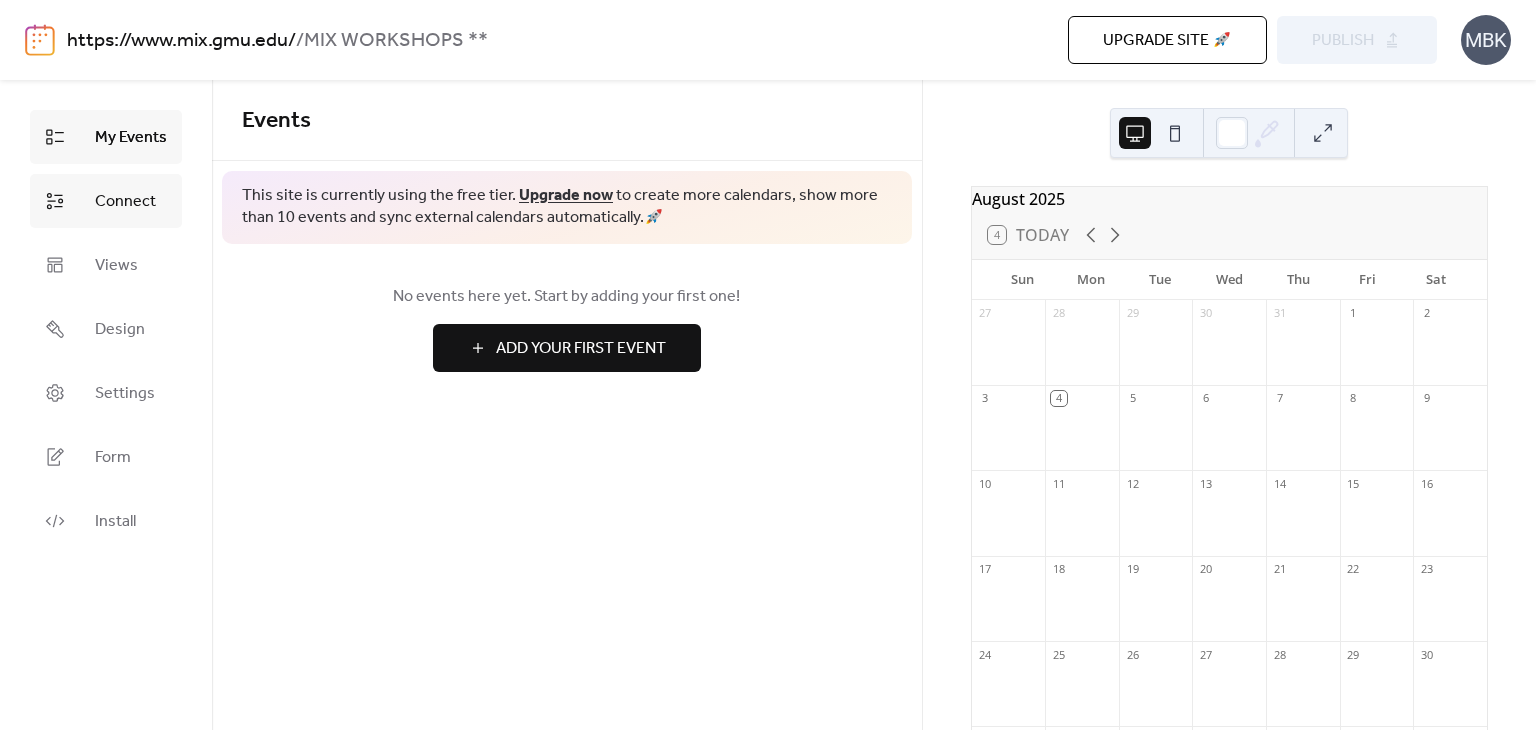 click on "Connect" at bounding box center (125, 202) 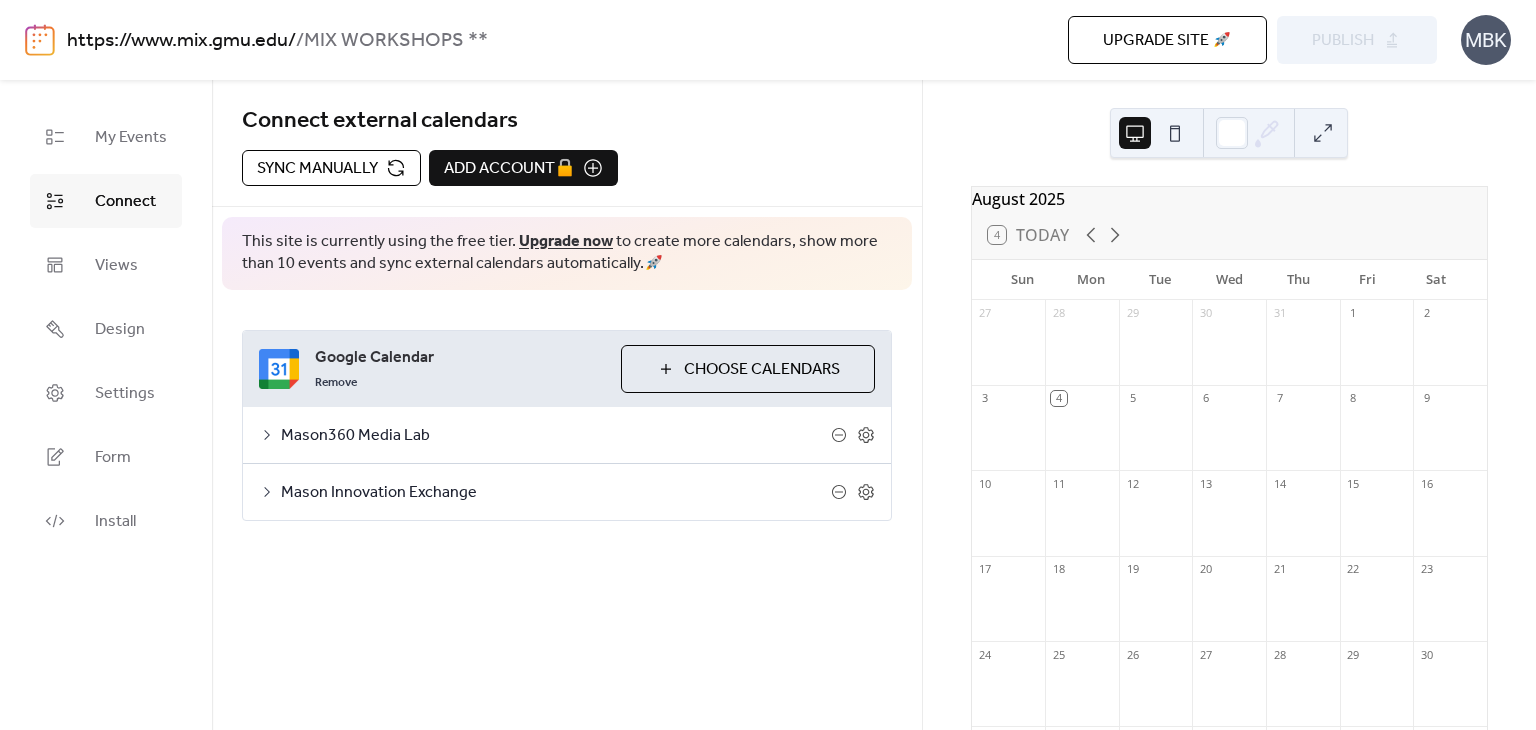 click on "Mason360 Media Lab" at bounding box center [567, 435] 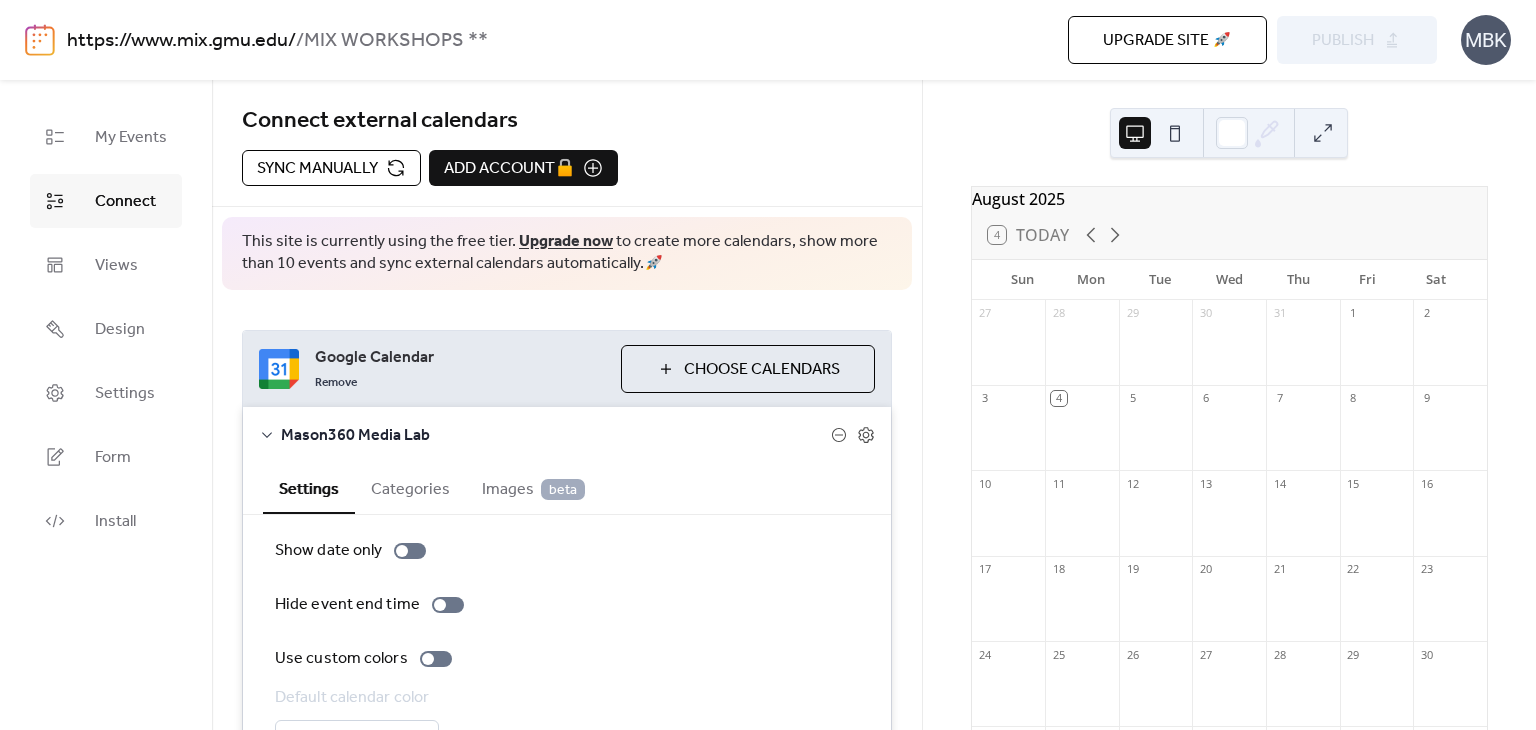 scroll, scrollTop: 0, scrollLeft: 0, axis: both 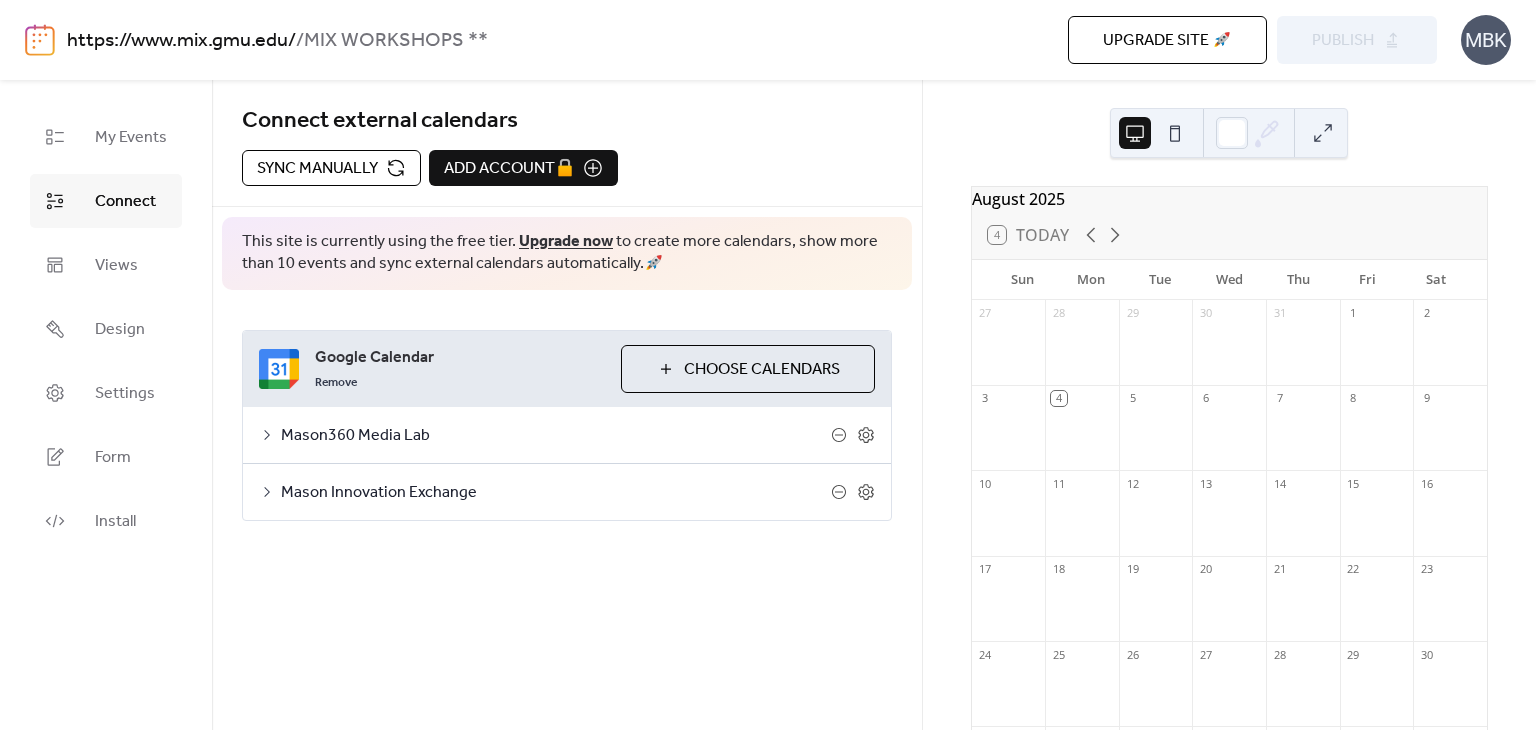 click 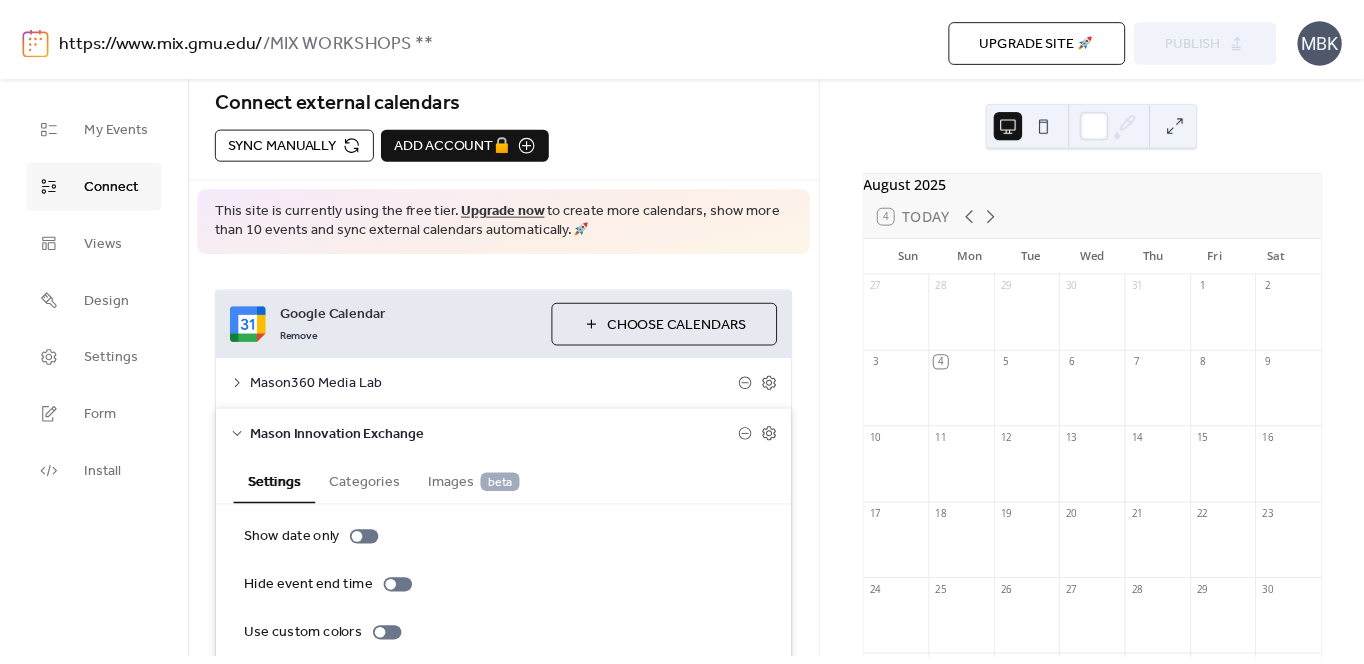 scroll, scrollTop: 0, scrollLeft: 0, axis: both 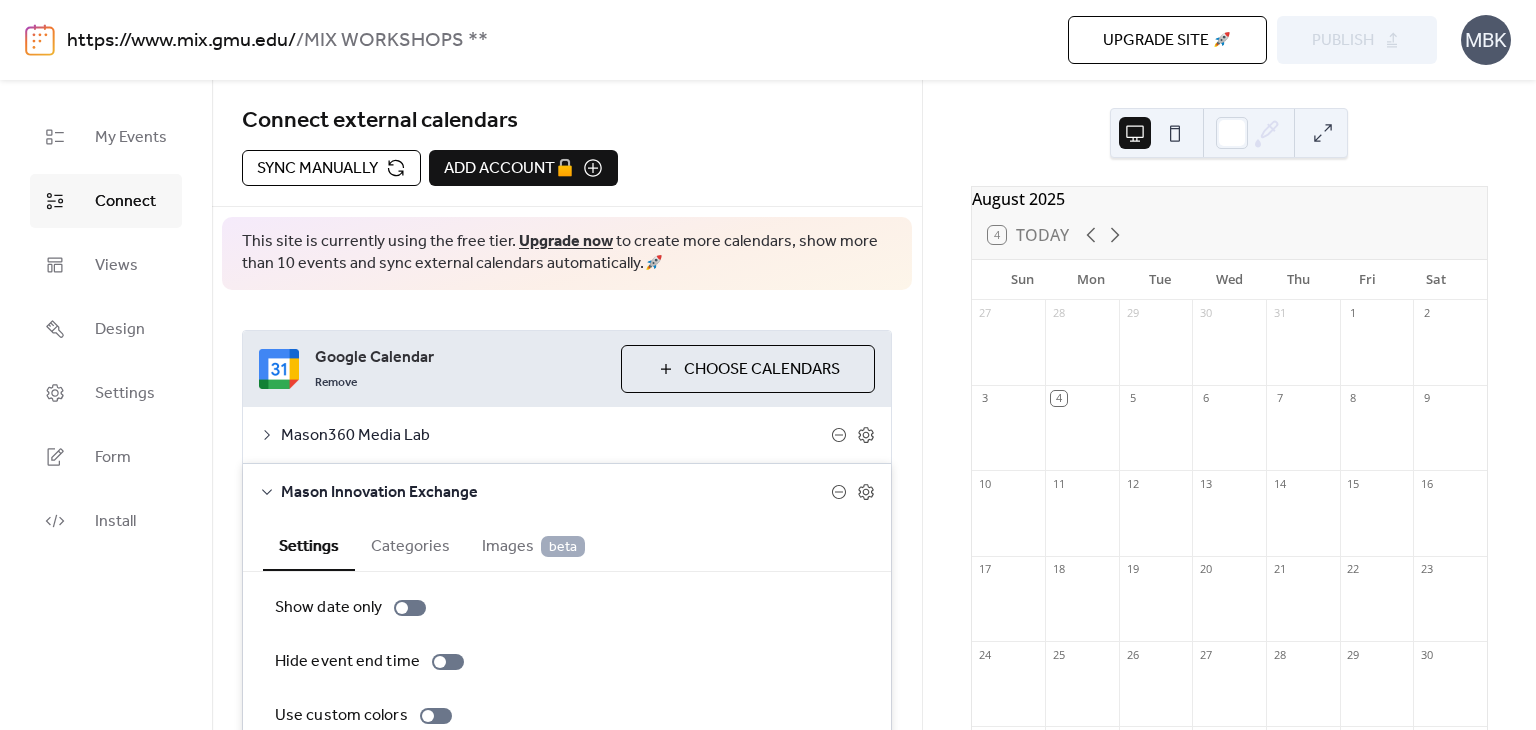 click 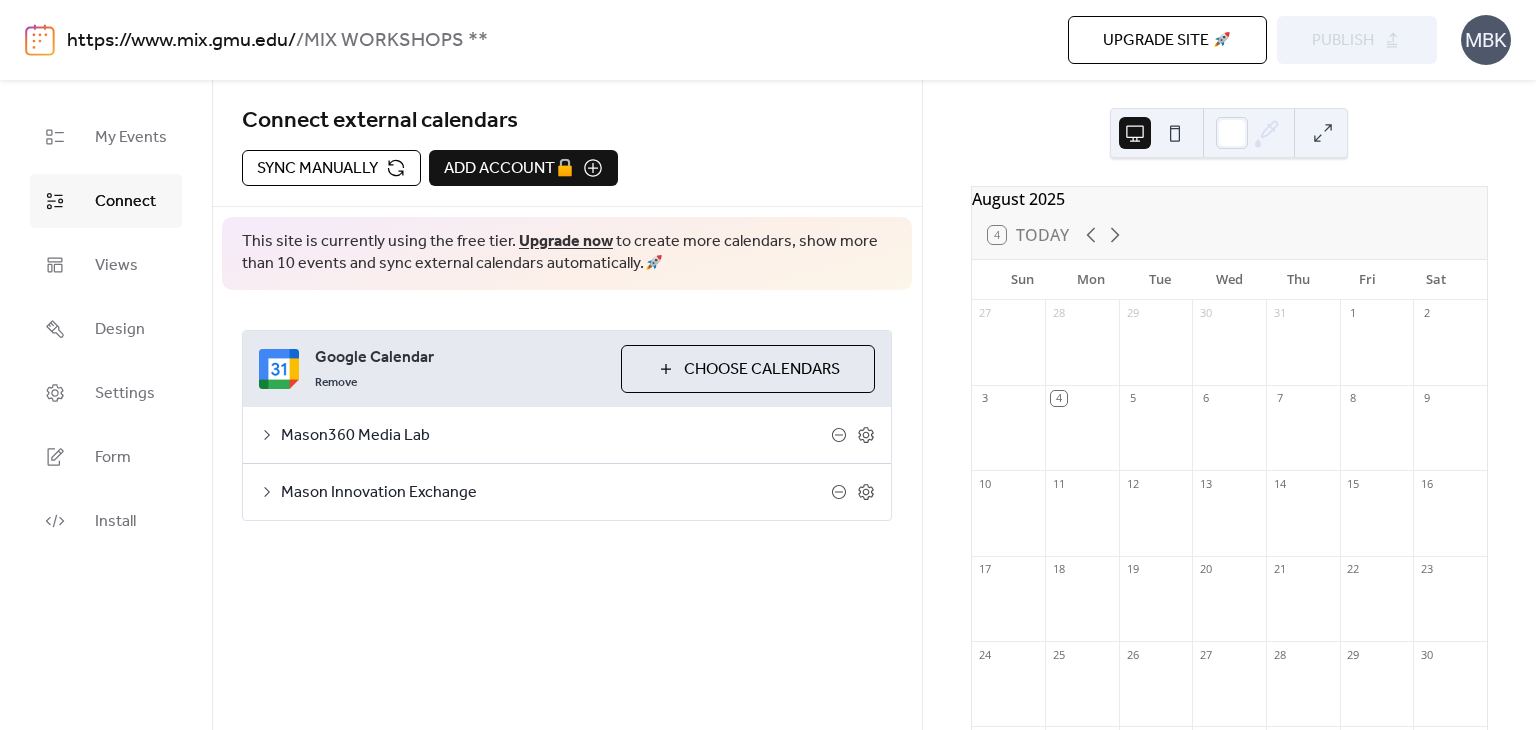 click on "Connect external calendars" at bounding box center [567, 121] 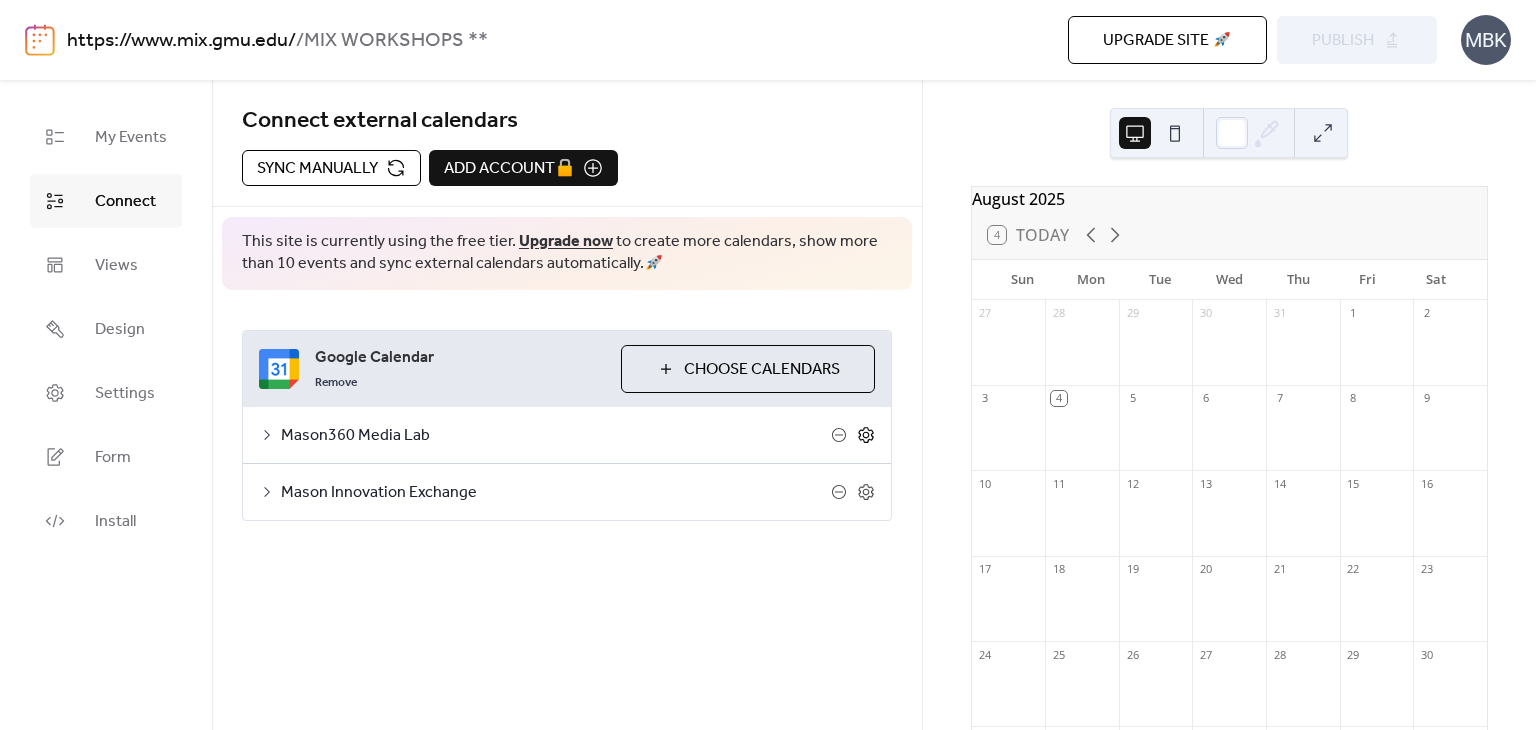 click 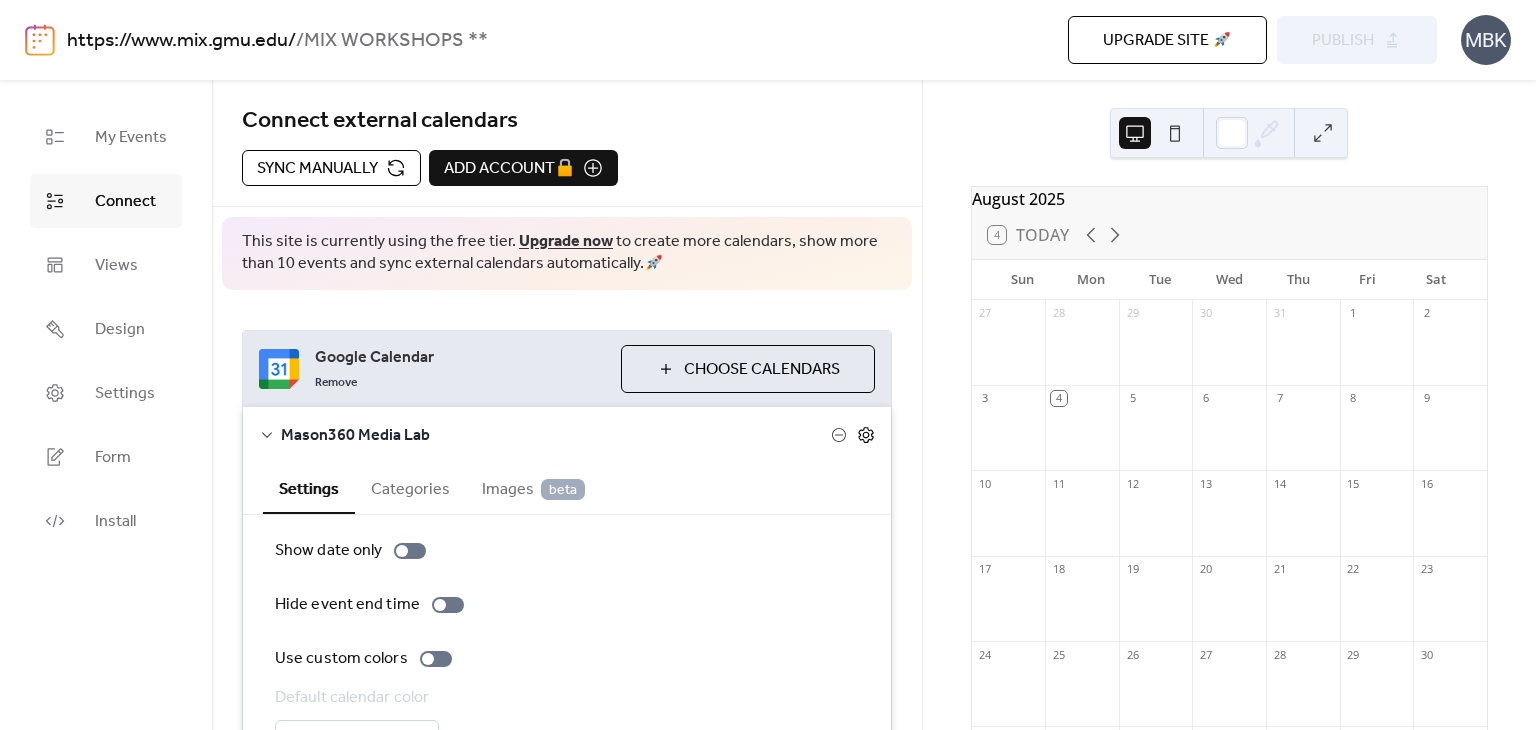 click 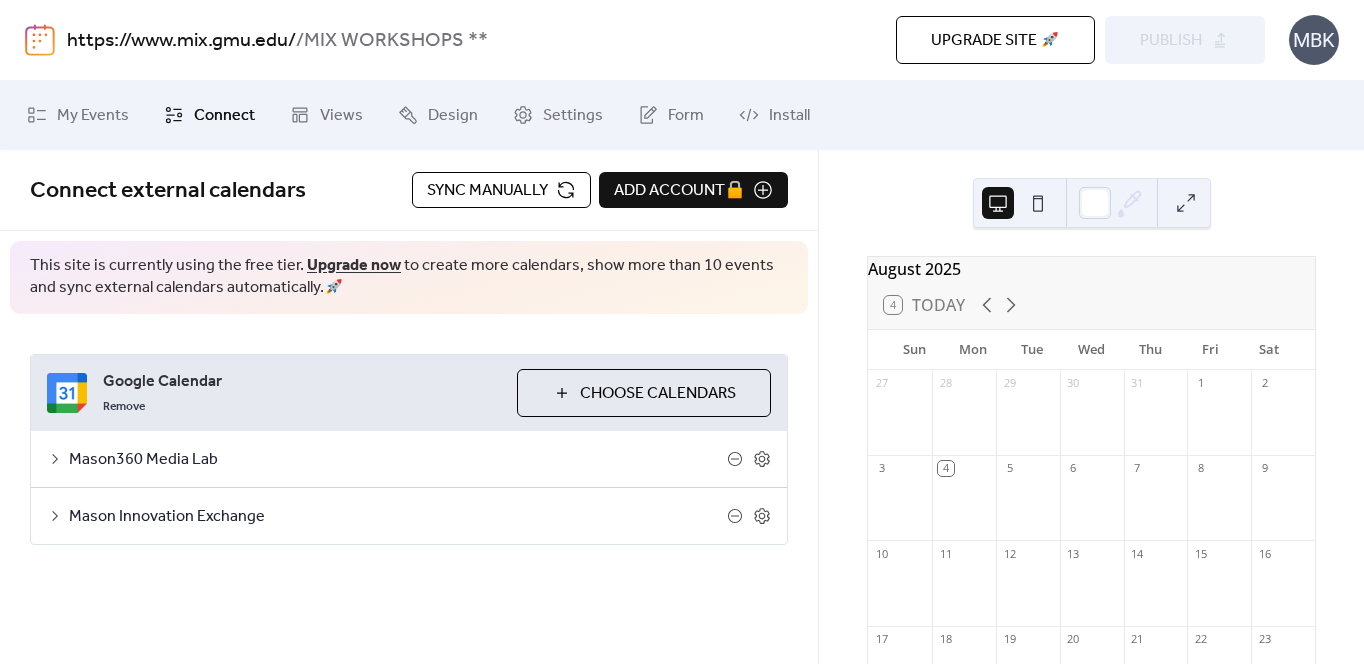 click on "My Events Connect Views Design Settings Form Install" at bounding box center (682, 115) 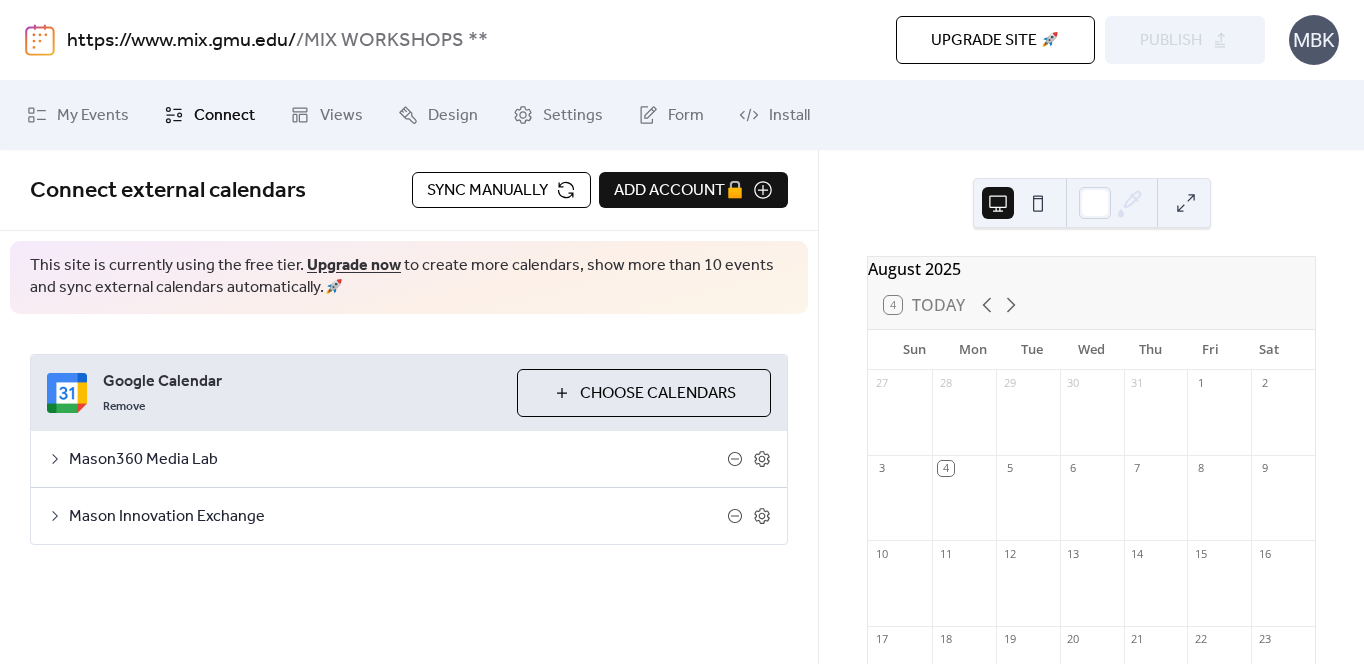 click on "Choose Calendars" at bounding box center [658, 394] 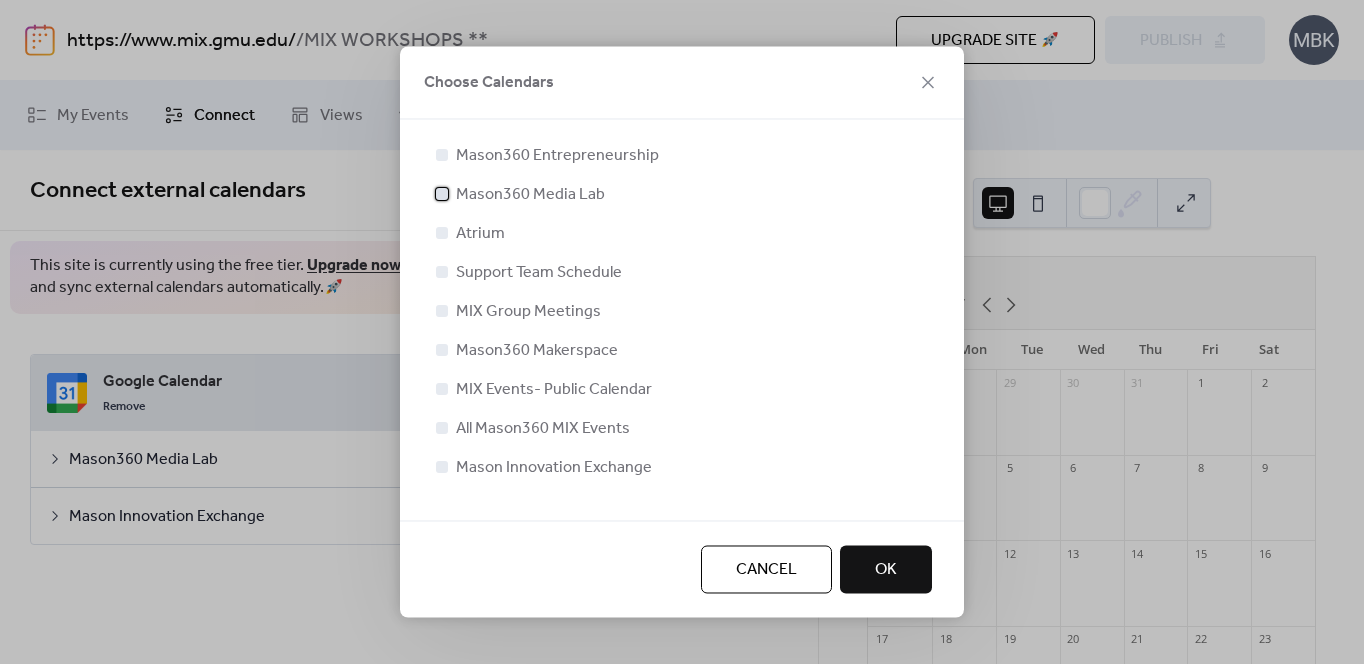 click on "Mason360 Media Lab" at bounding box center (530, 195) 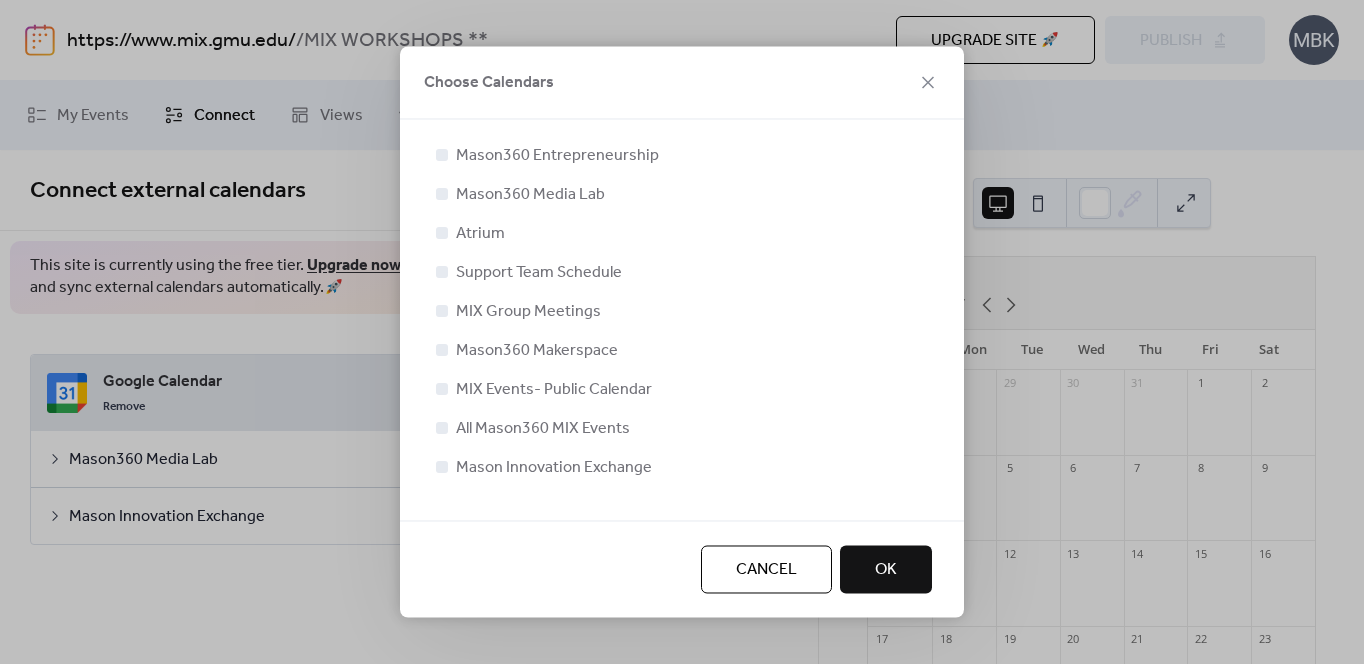 click on "Mason360 Media Lab" at bounding box center (530, 195) 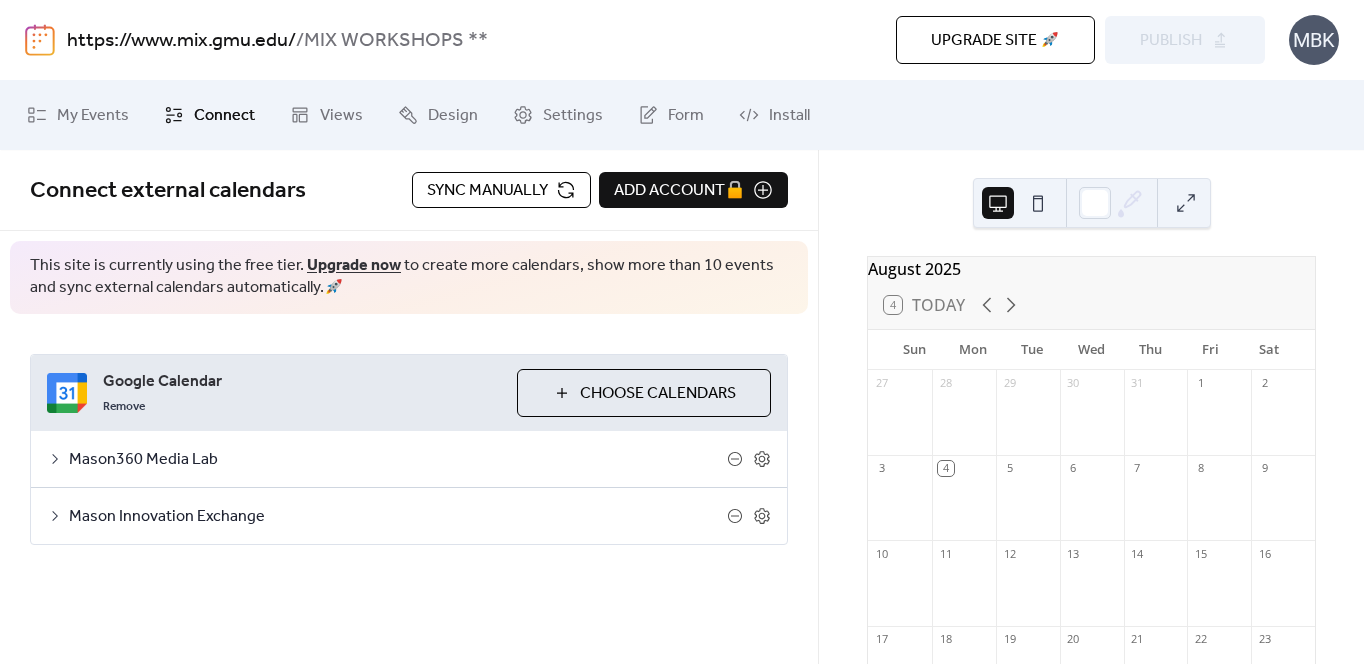 click on "Sync manually" at bounding box center (501, 190) 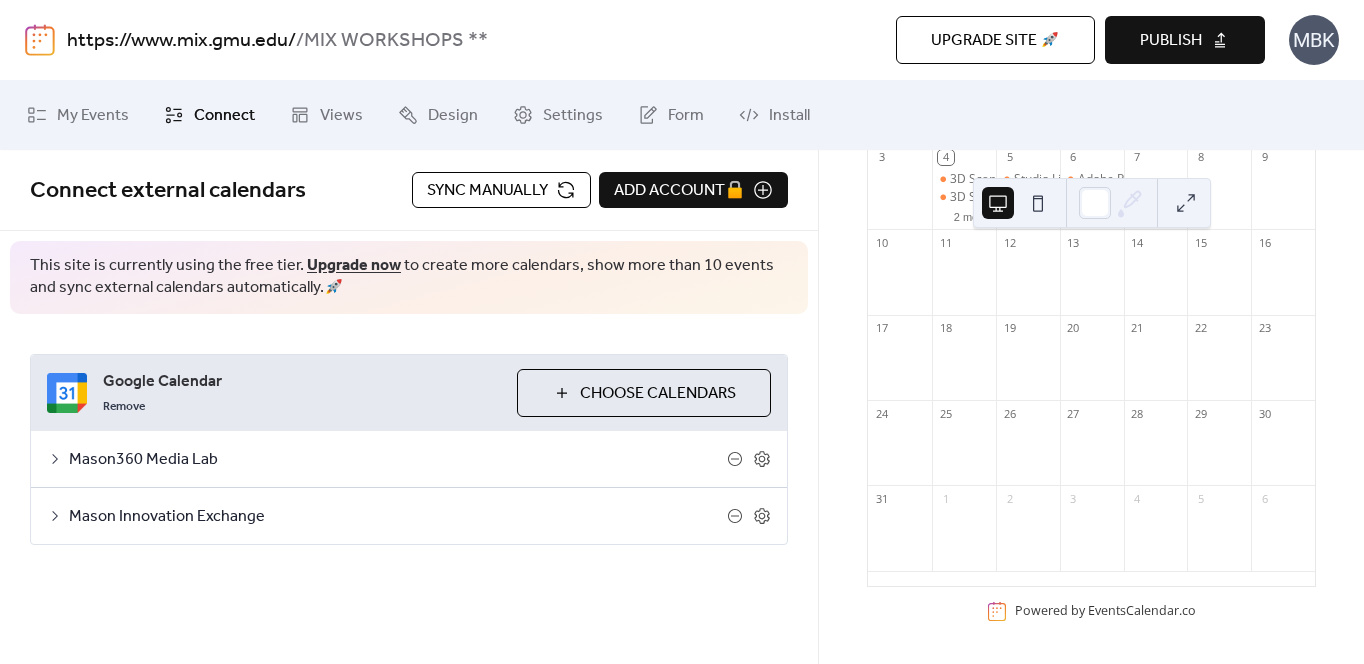 scroll, scrollTop: 122, scrollLeft: 0, axis: vertical 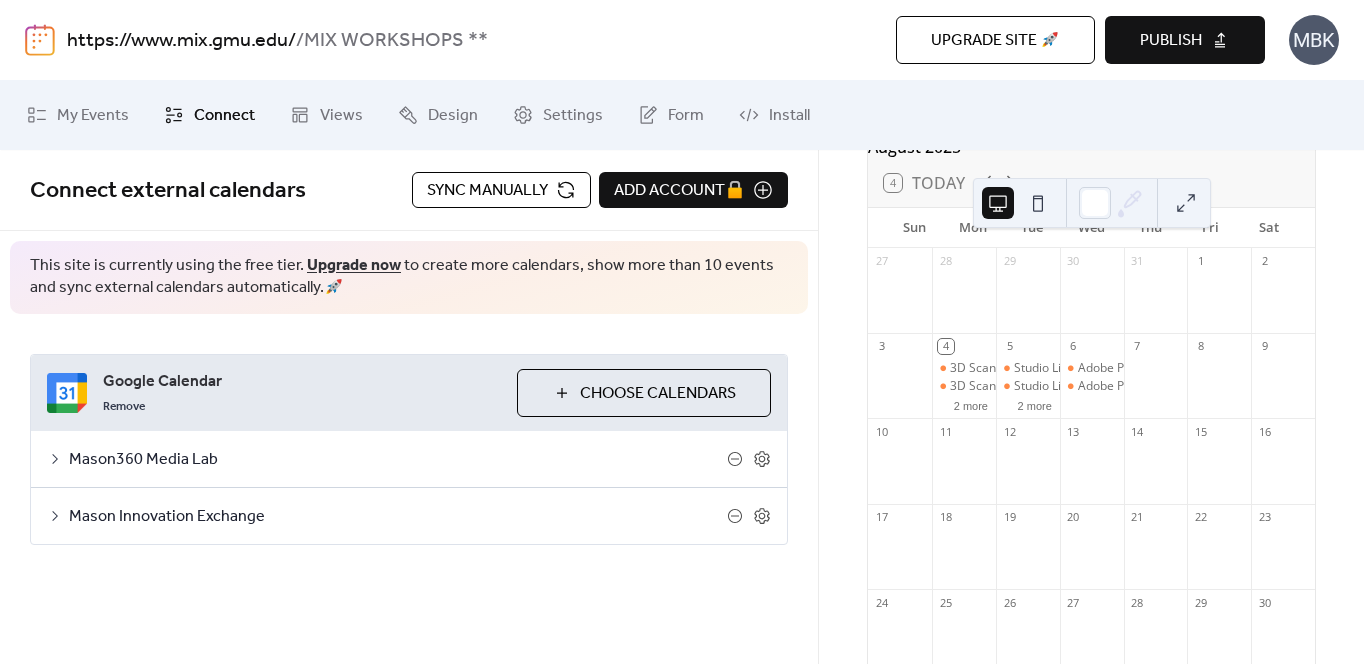 click on "Sync manually" at bounding box center (487, 191) 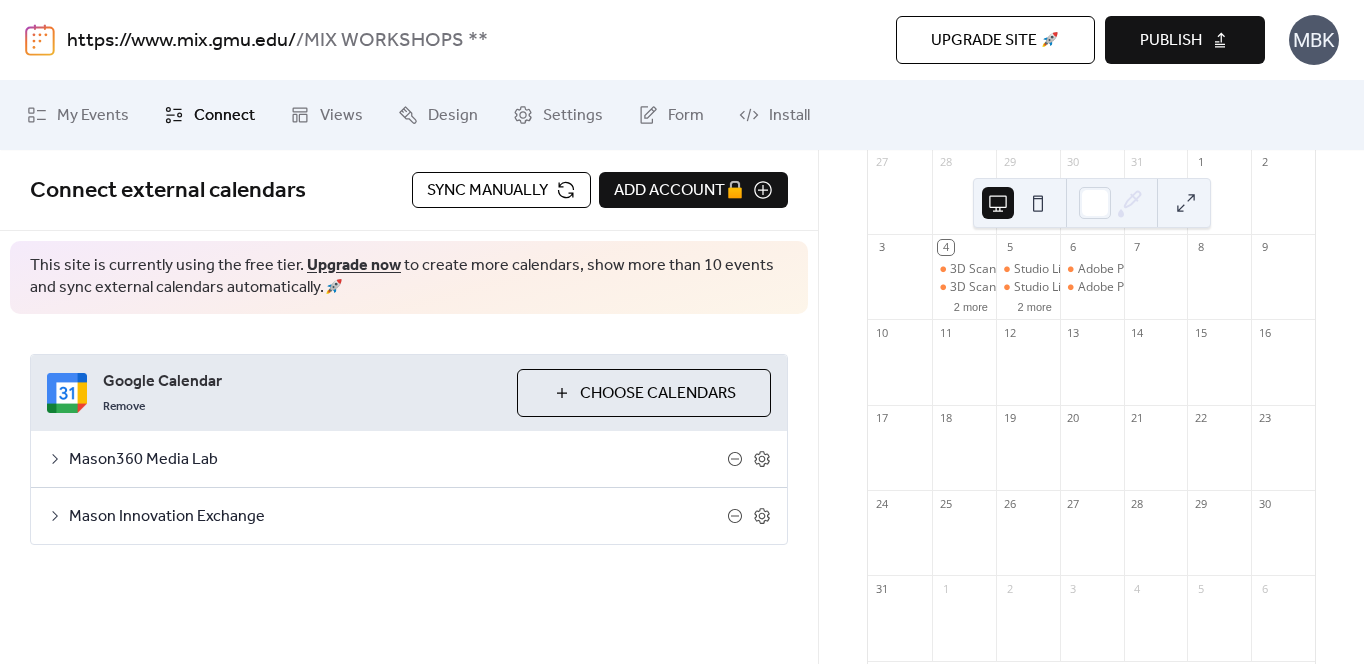 scroll, scrollTop: 122, scrollLeft: 0, axis: vertical 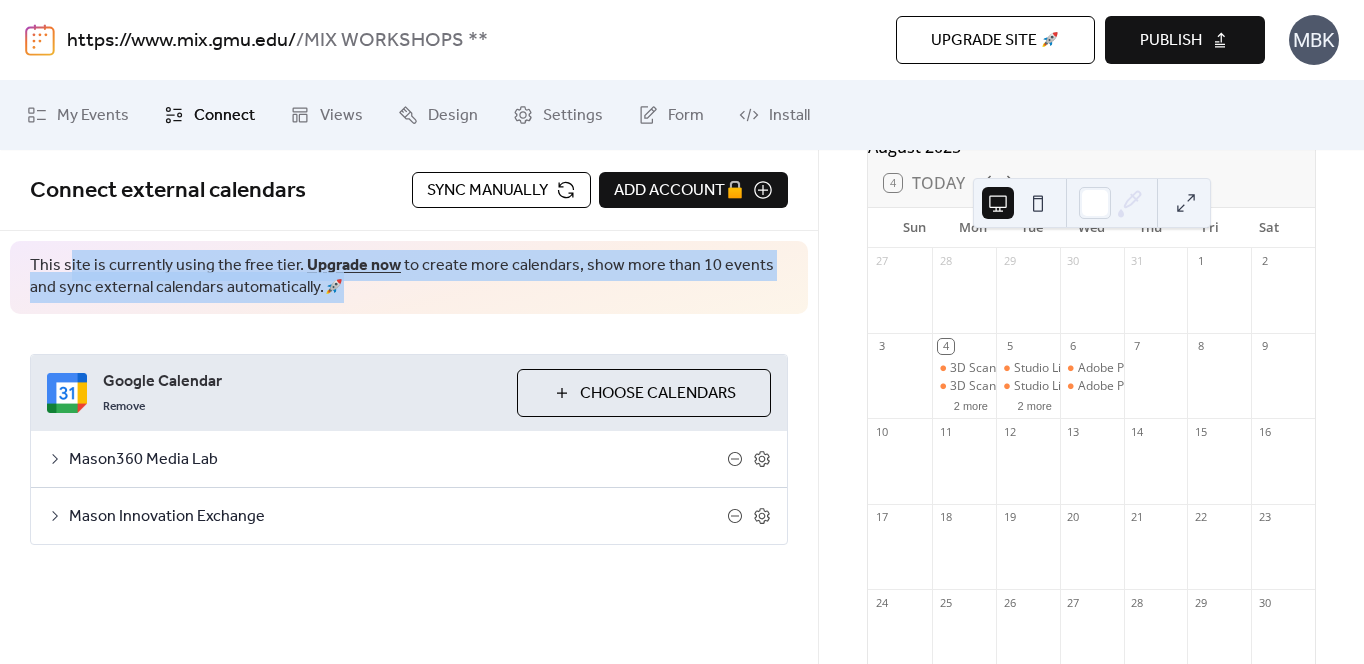 drag, startPoint x: 69, startPoint y: 257, endPoint x: 476, endPoint y: 295, distance: 408.7701 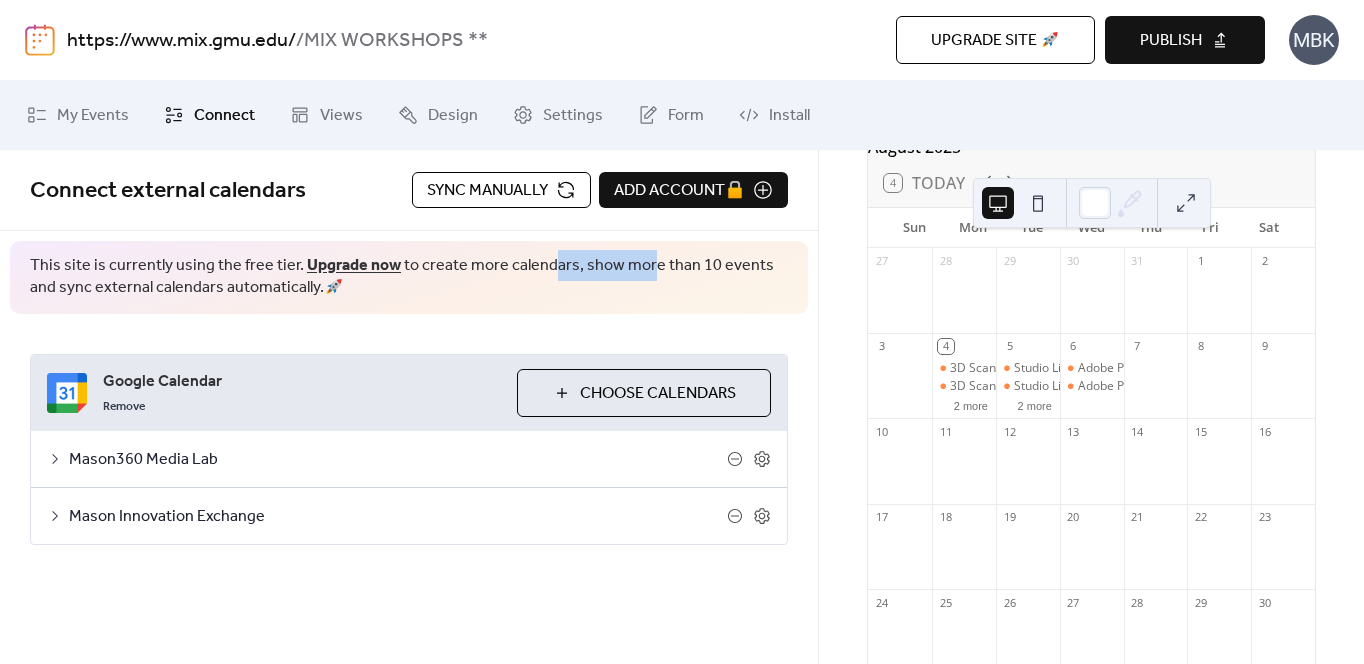 drag, startPoint x: 548, startPoint y: 268, endPoint x: 651, endPoint y: 281, distance: 103.81715 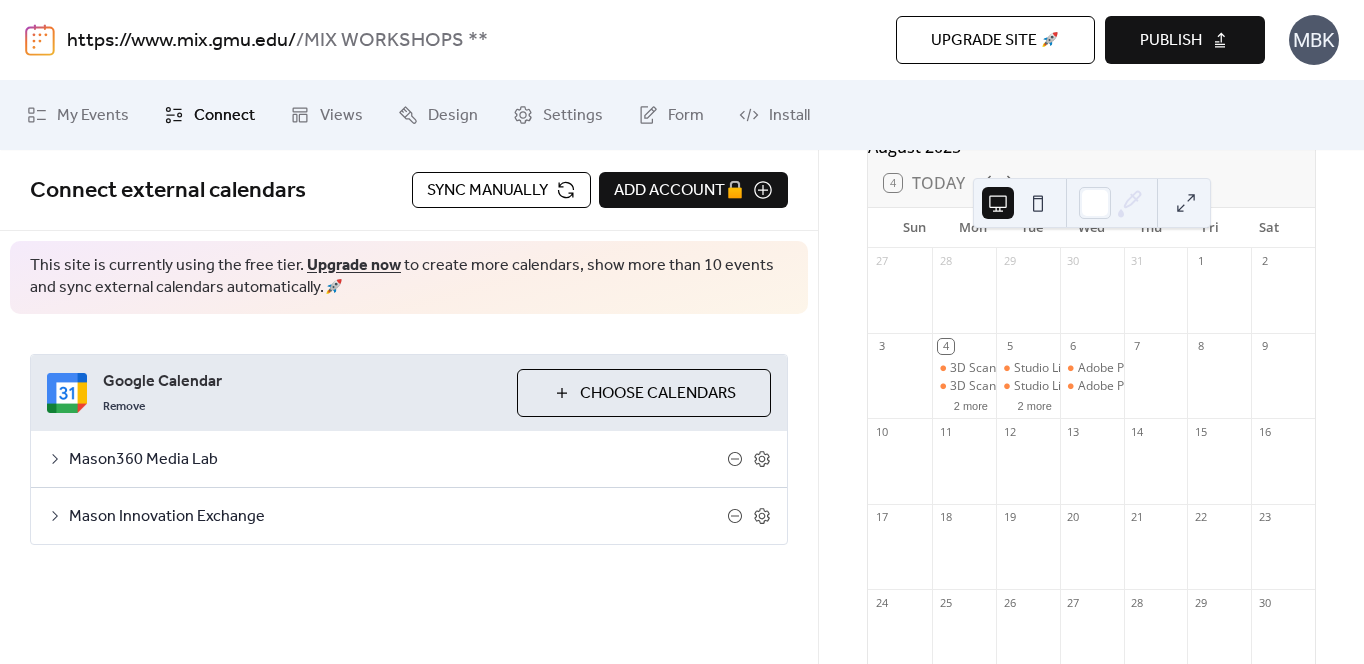 click on "This site is currently using the free tier.   Upgrade now   to create more calendars, show more than 10 events and sync external calendars automatically. 🚀" at bounding box center [409, 277] 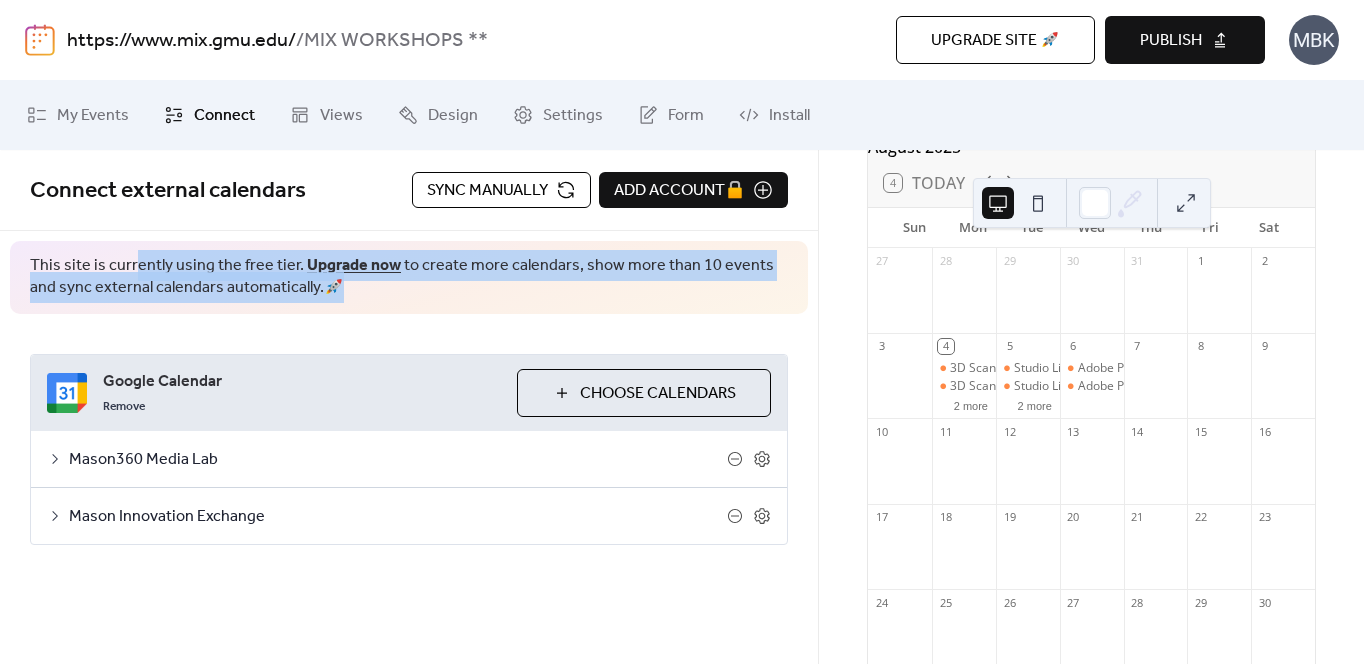 drag, startPoint x: 561, startPoint y: 294, endPoint x: 132, endPoint y: 256, distance: 430.6797 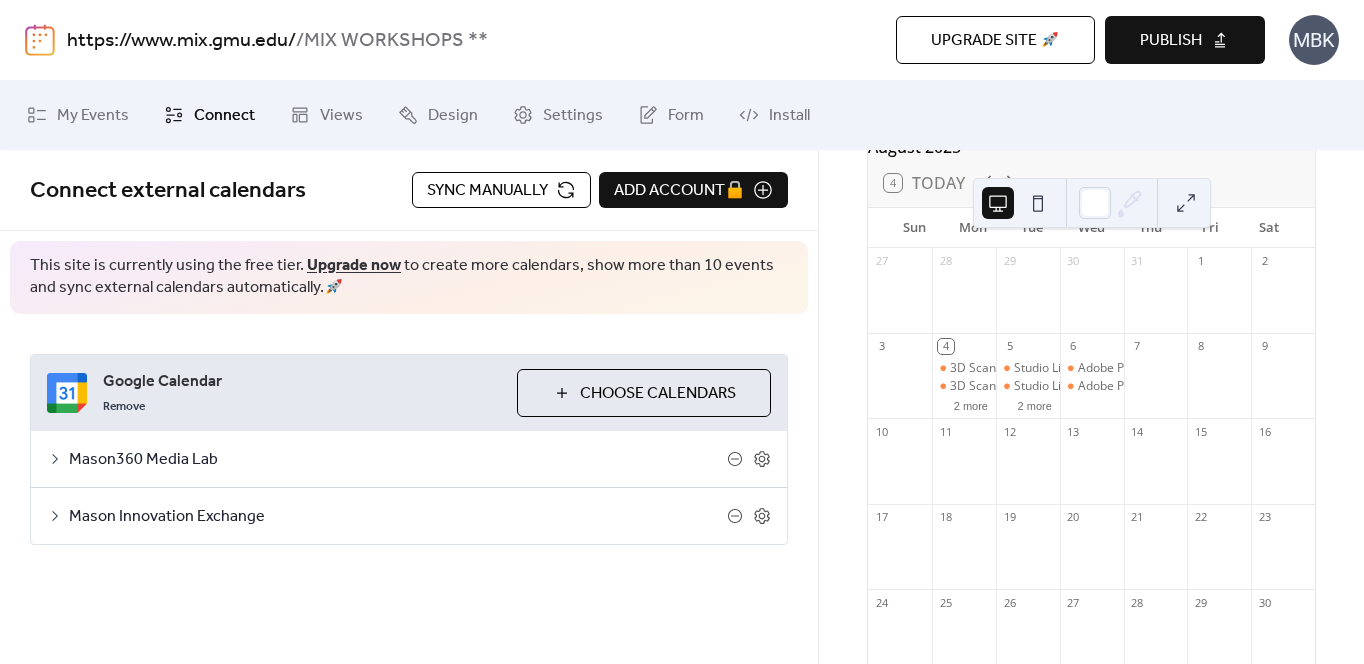 click on "This site is currently using the free tier.   Upgrade now   to create more calendars, show more than 10 events and sync external calendars automatically. 🚀" at bounding box center (409, 277) 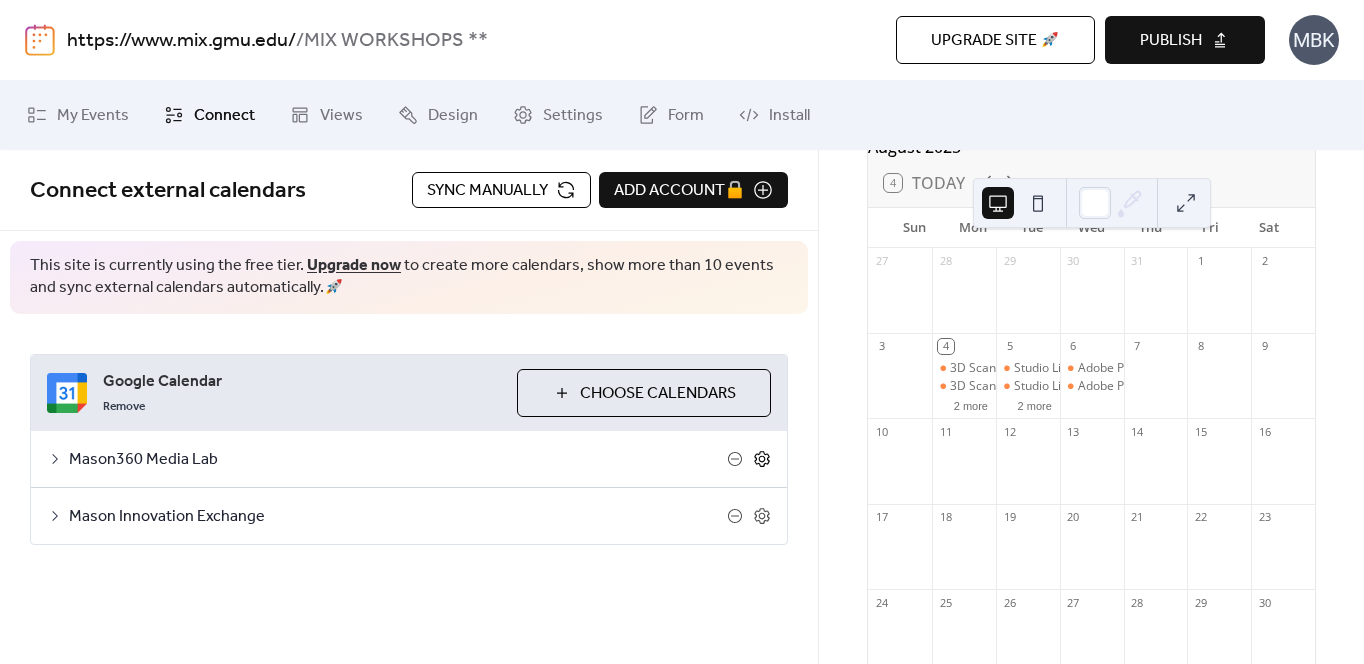 click 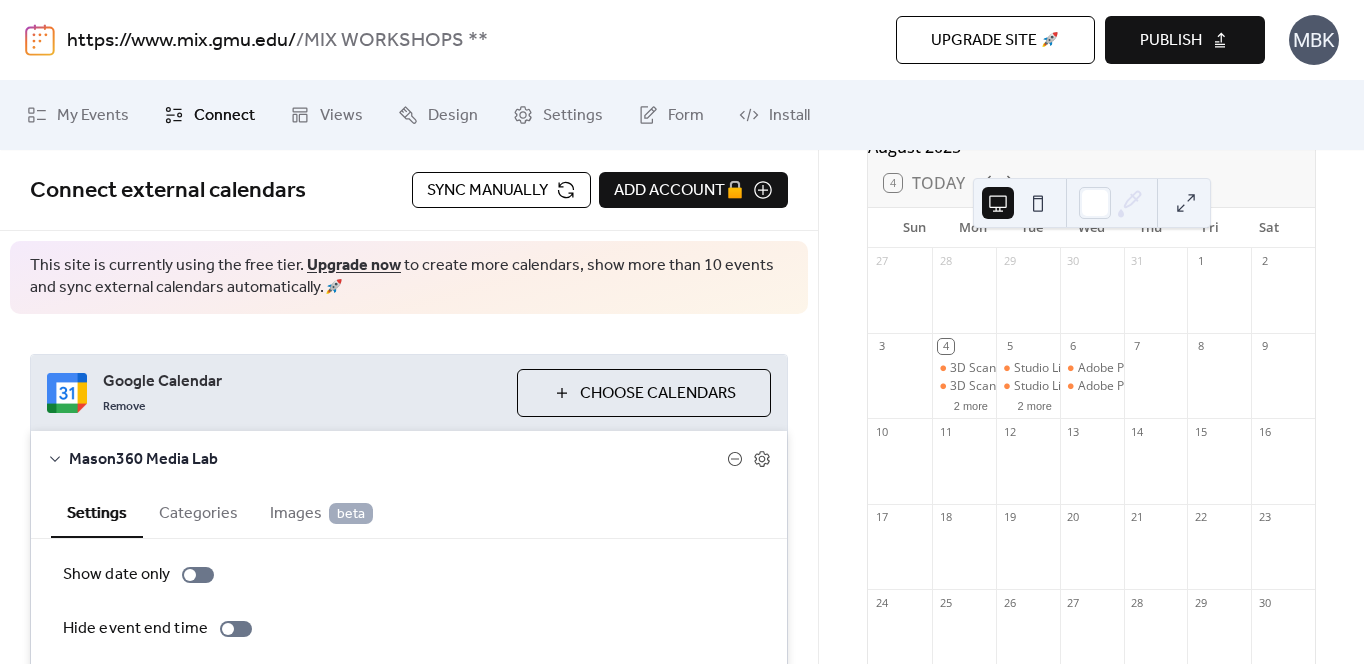scroll, scrollTop: 280, scrollLeft: 0, axis: vertical 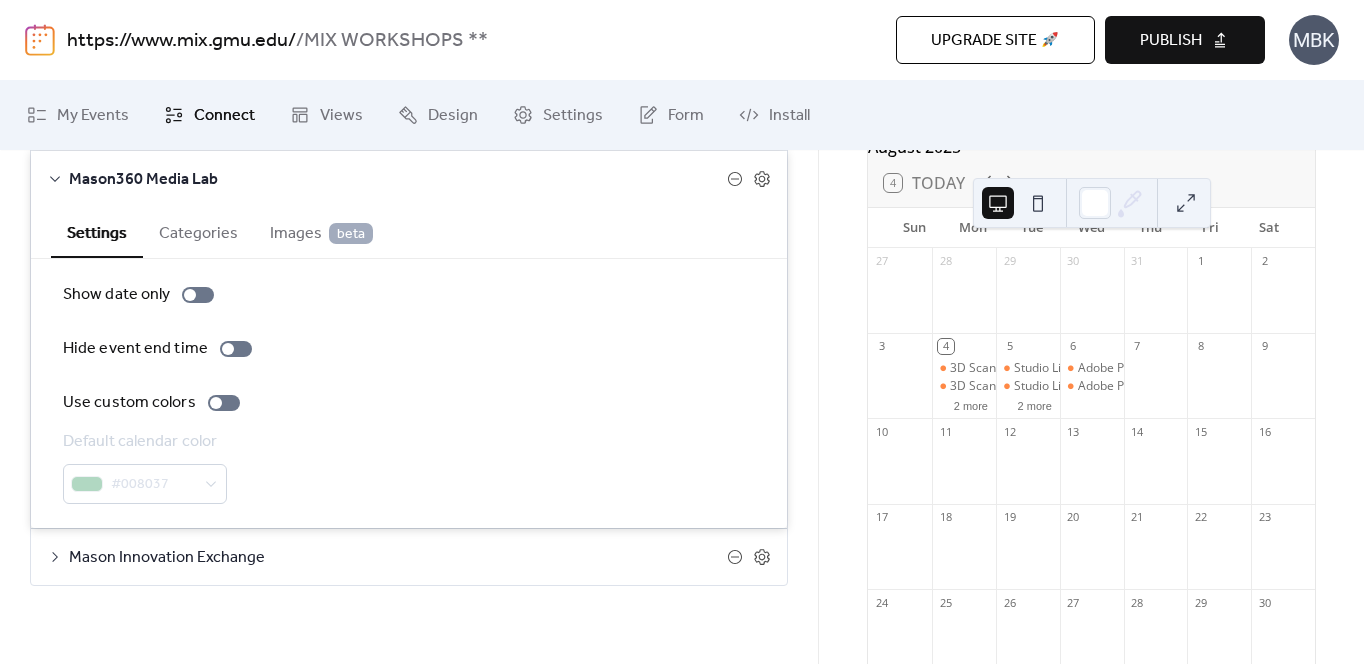 click on "Mason Innovation Exchange" at bounding box center [398, 558] 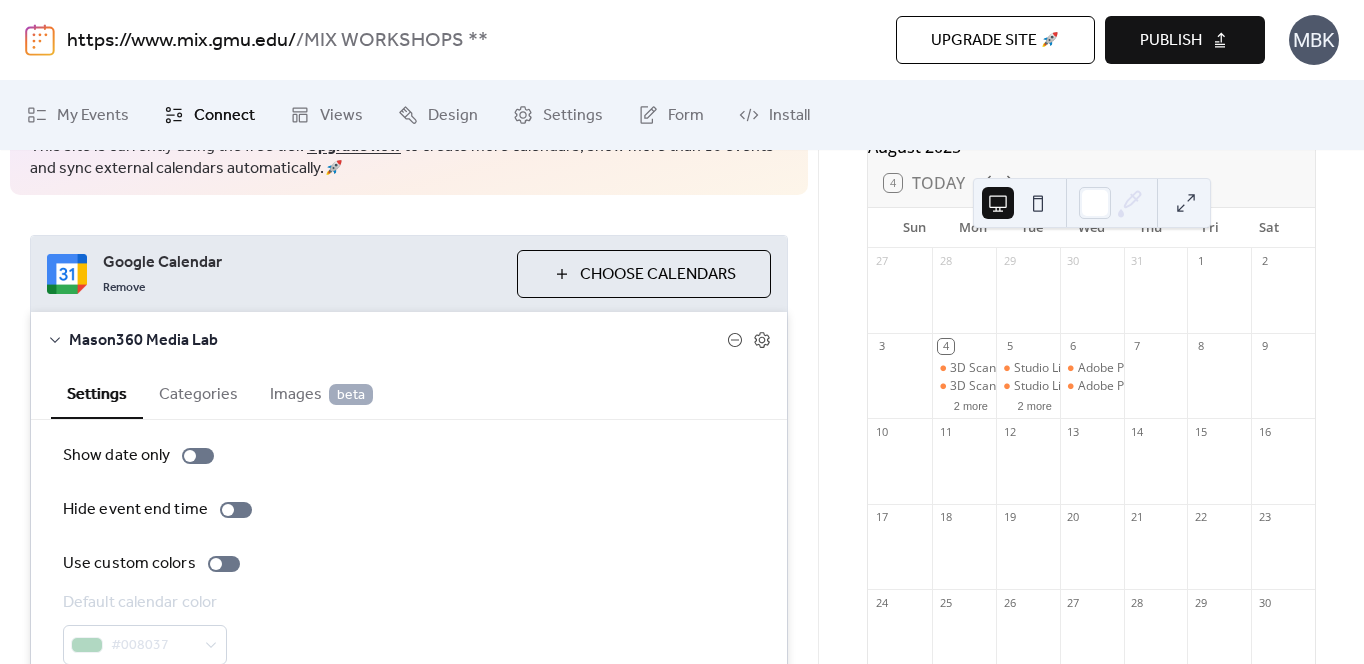 scroll, scrollTop: 0, scrollLeft: 0, axis: both 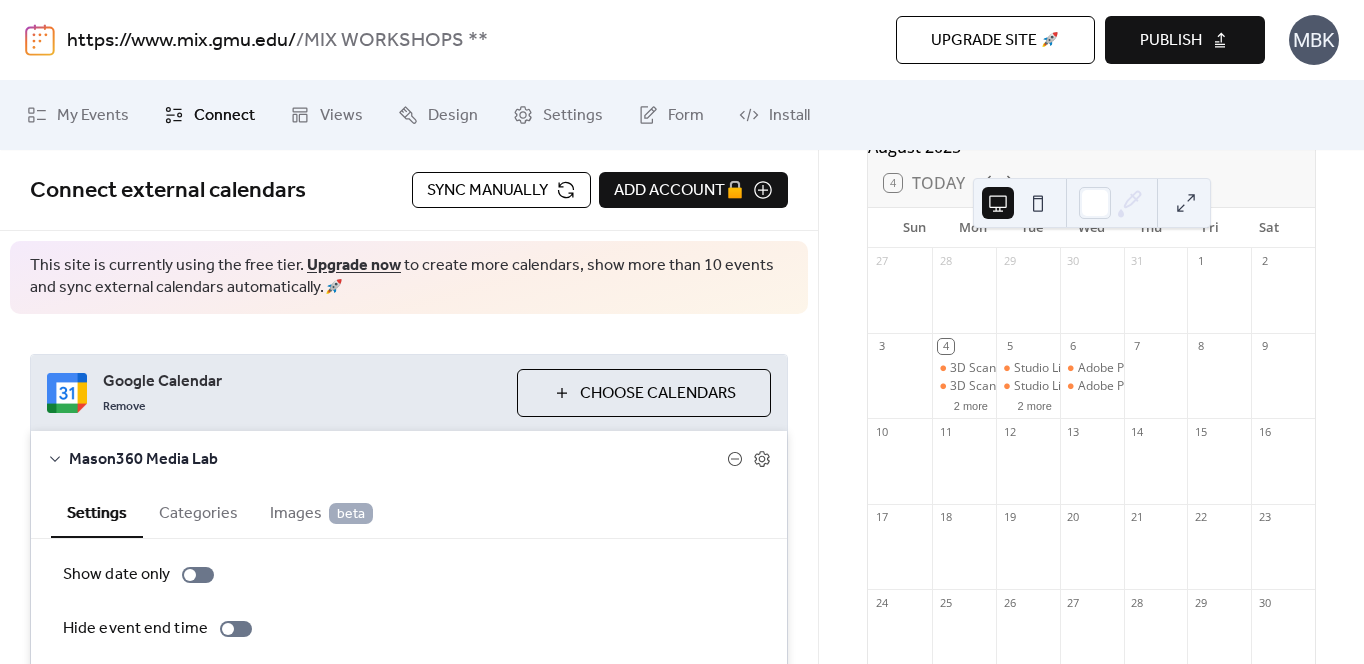 click on "Publish" at bounding box center [1171, 41] 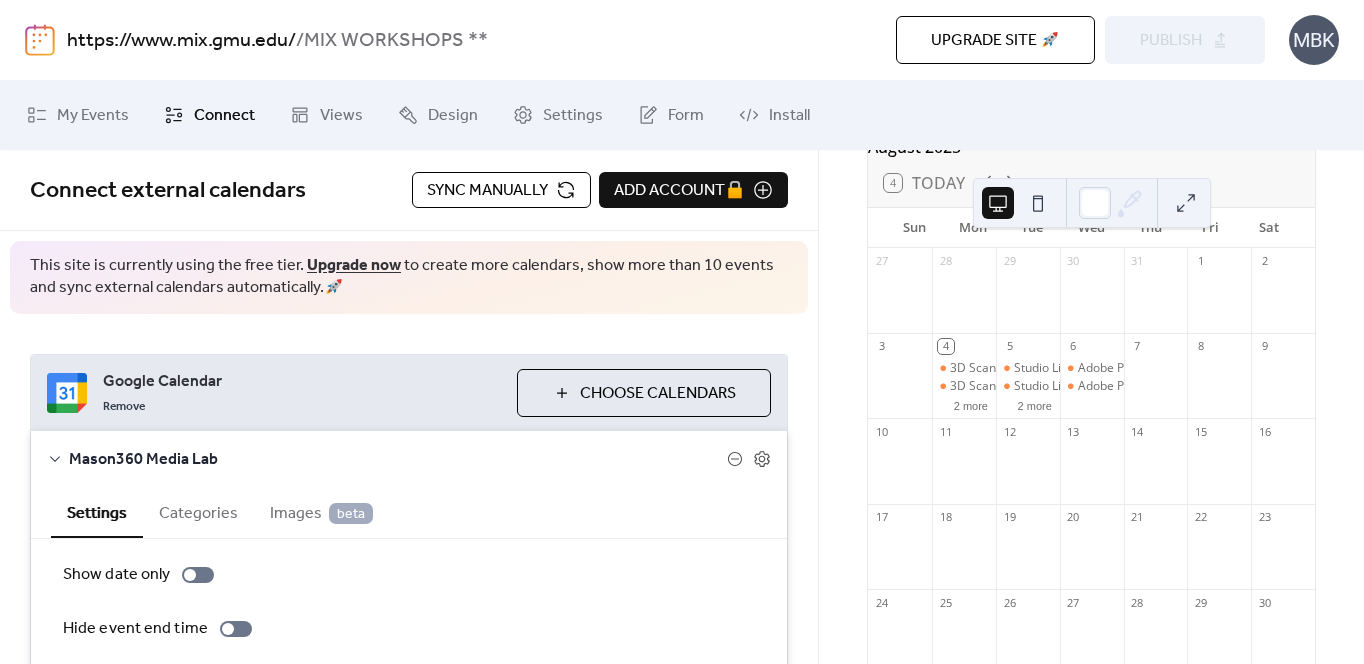 type 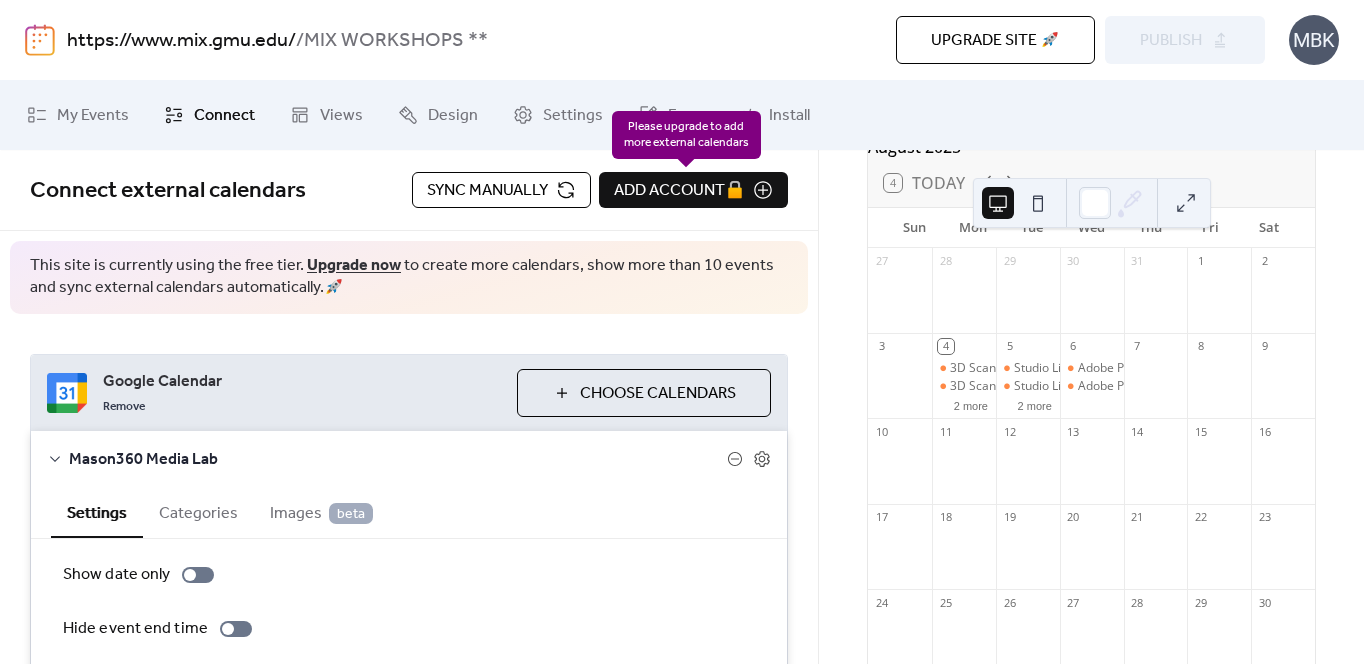 click on "Add account  🔒" at bounding box center [693, 190] 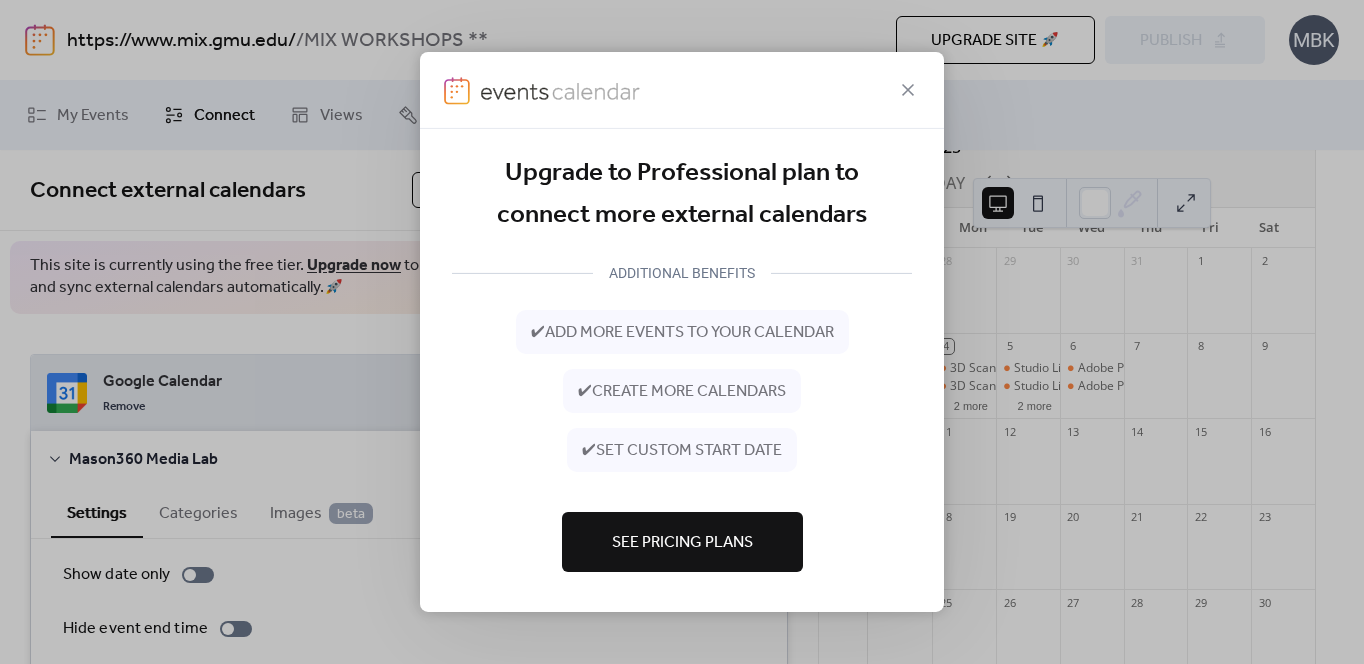 click on "See Pricing Plans" at bounding box center [682, 543] 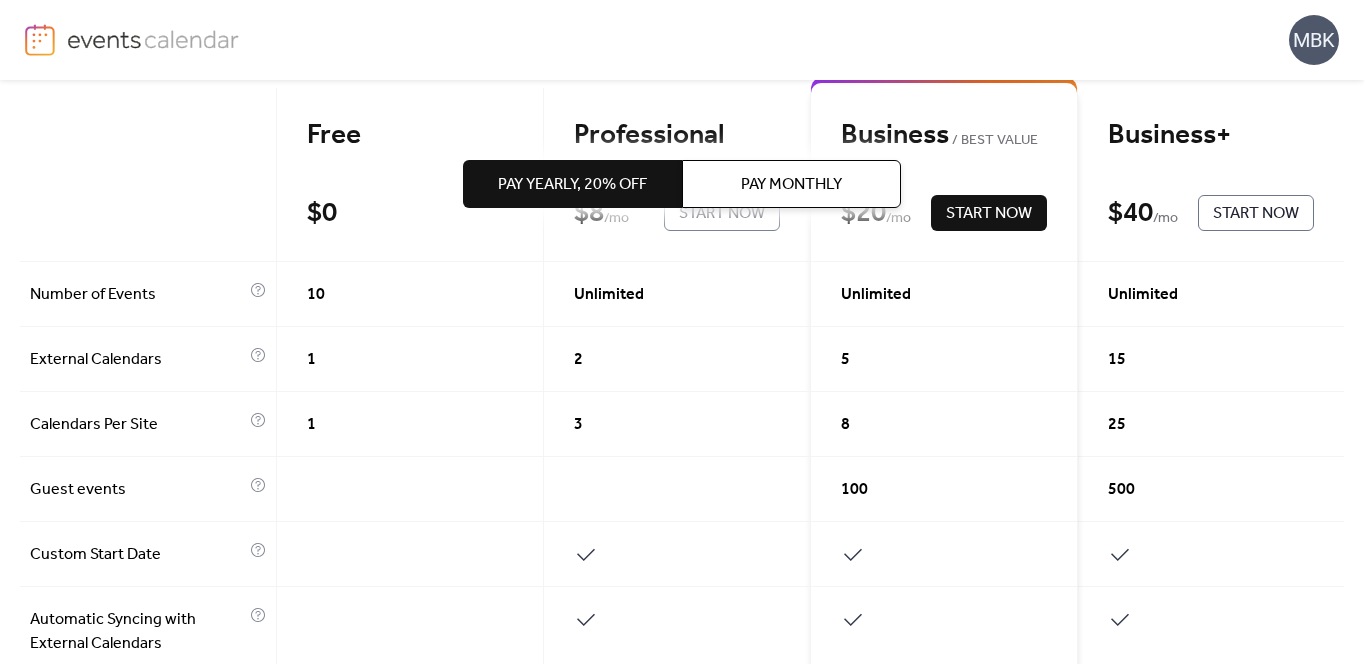 scroll, scrollTop: 300, scrollLeft: 0, axis: vertical 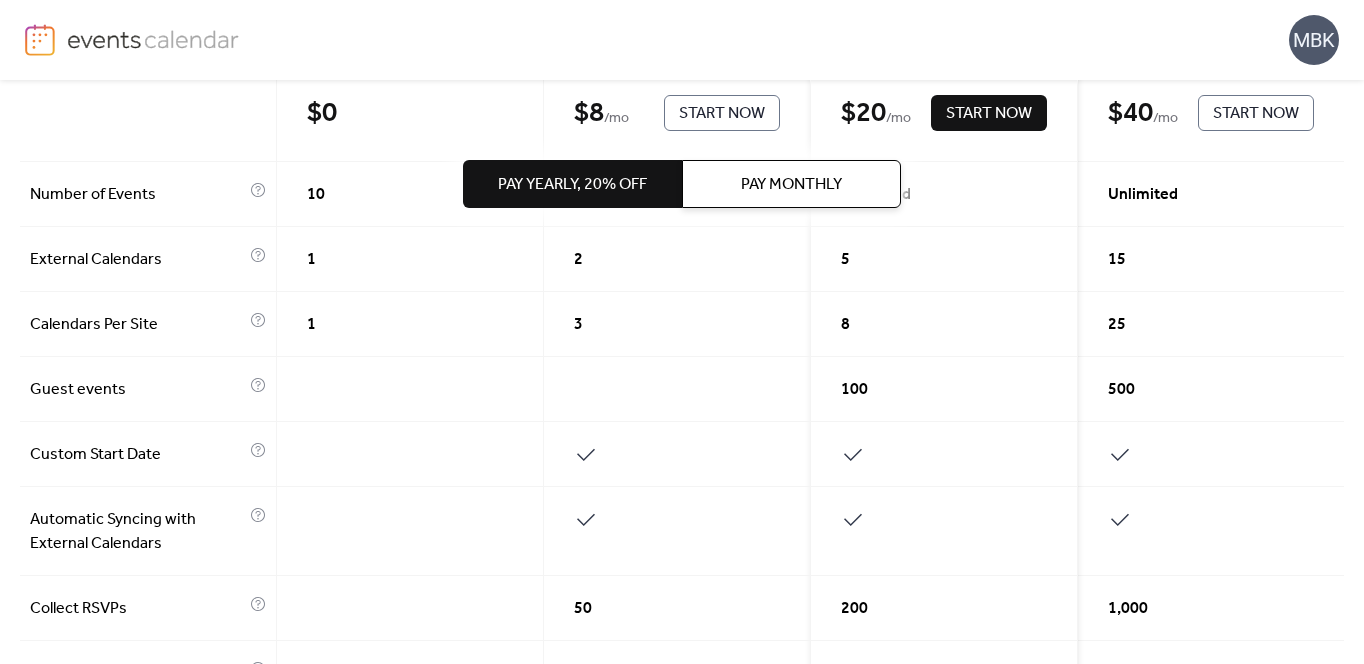 drag, startPoint x: 568, startPoint y: 260, endPoint x: 584, endPoint y: 259, distance: 16.03122 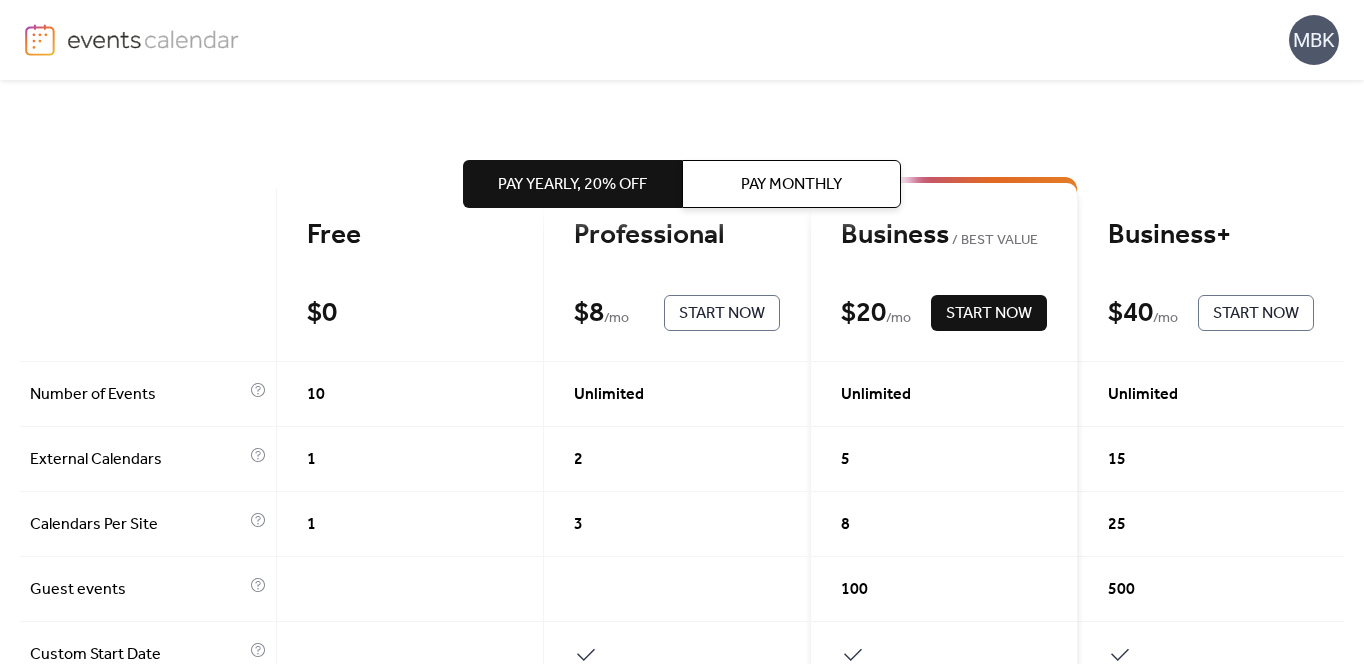 scroll, scrollTop: 0, scrollLeft: 0, axis: both 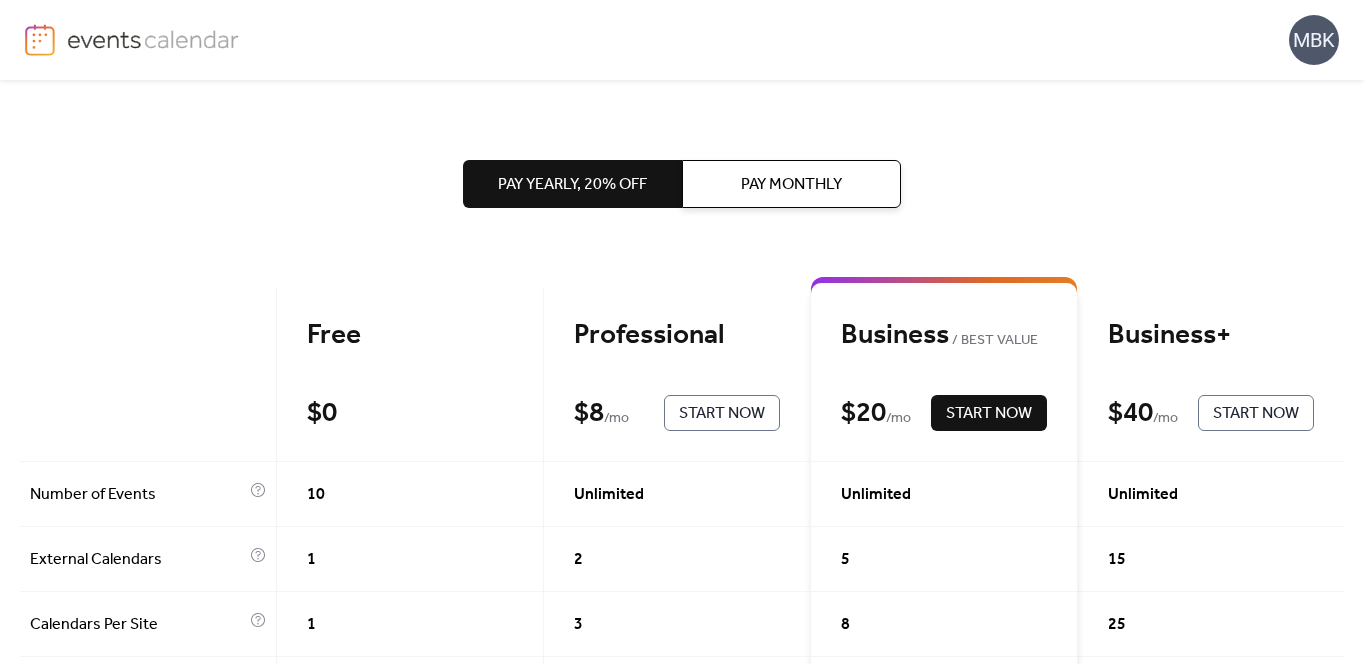 click on "Pay Monthly" at bounding box center [791, 185] 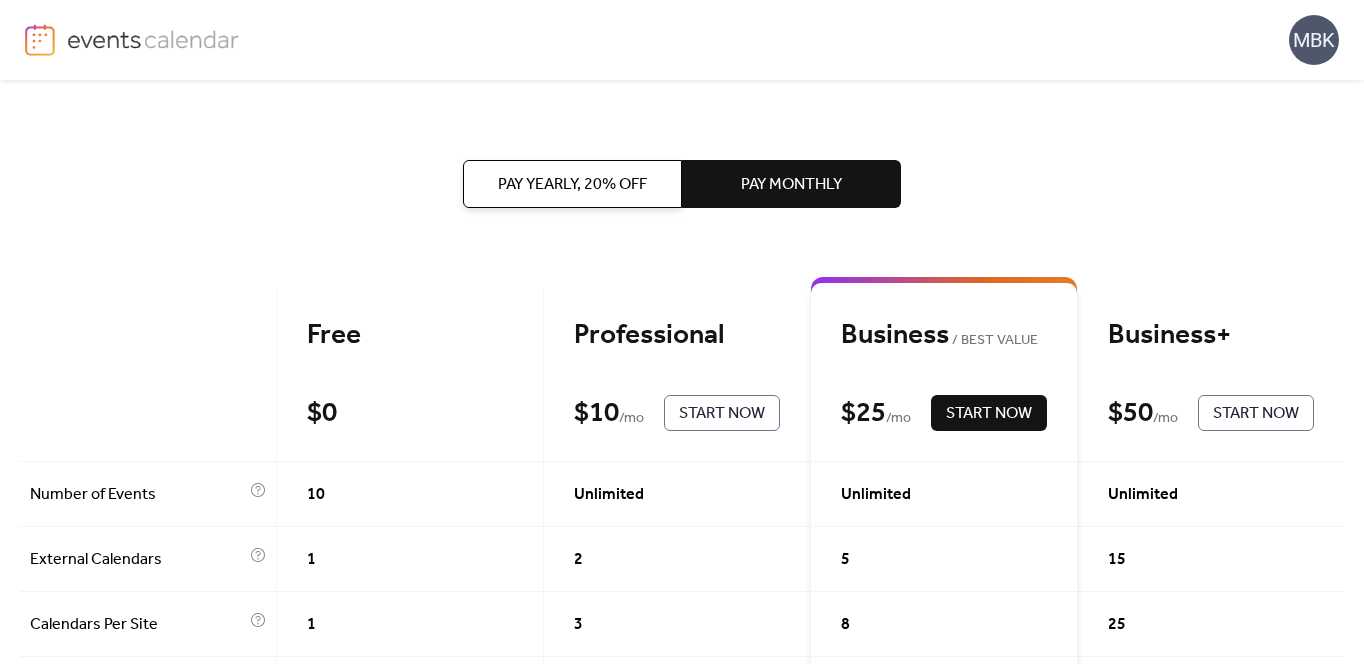 click on "Pay Yearly, 20% off" at bounding box center (572, 185) 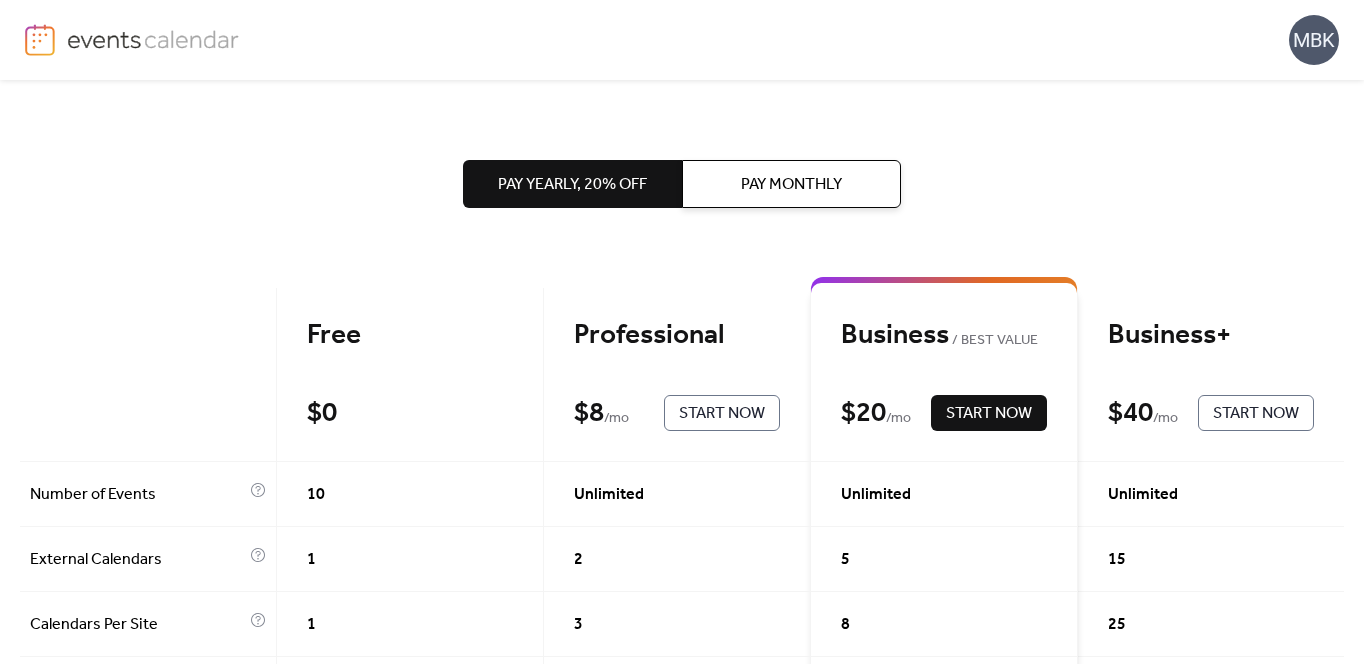 click on "Start Now" at bounding box center [722, 414] 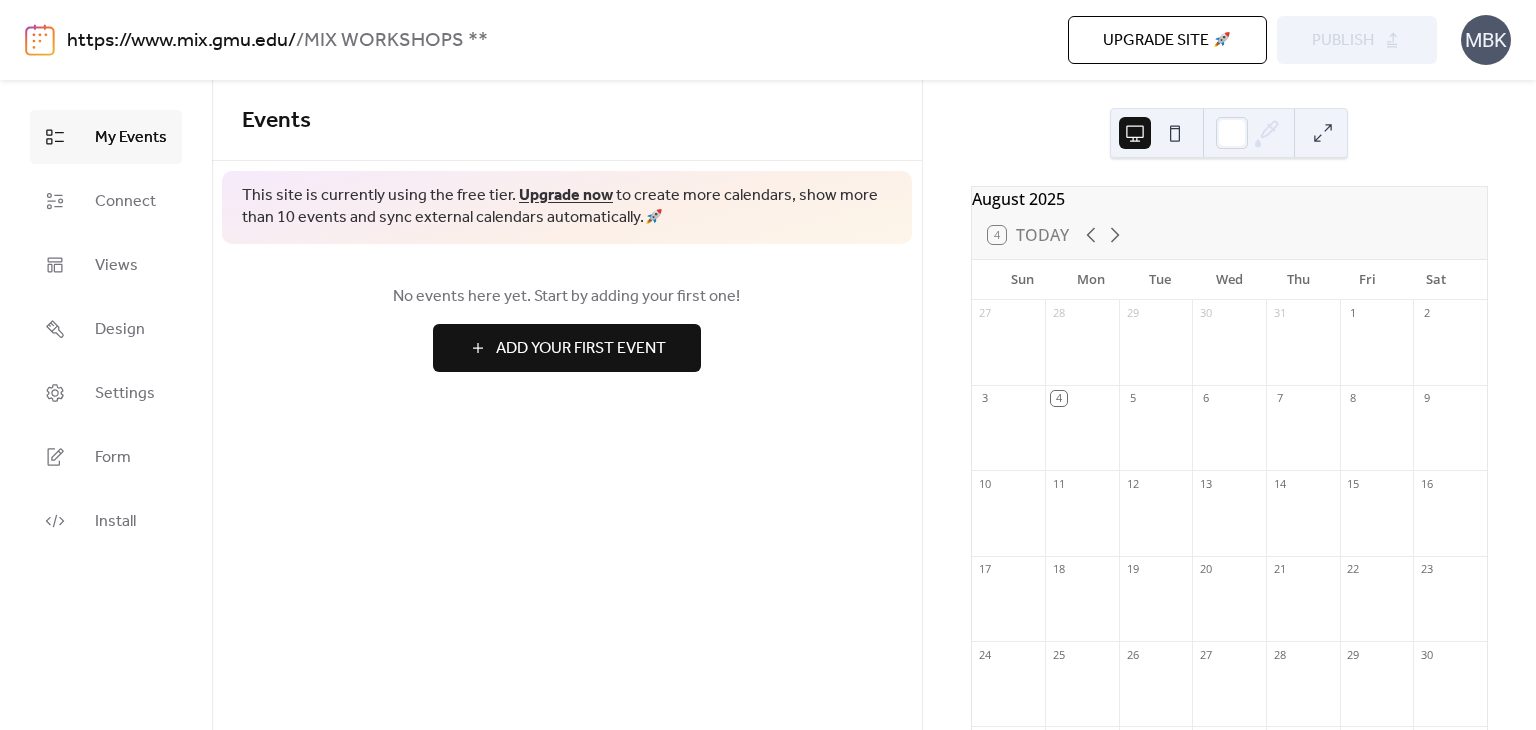 scroll, scrollTop: 0, scrollLeft: 0, axis: both 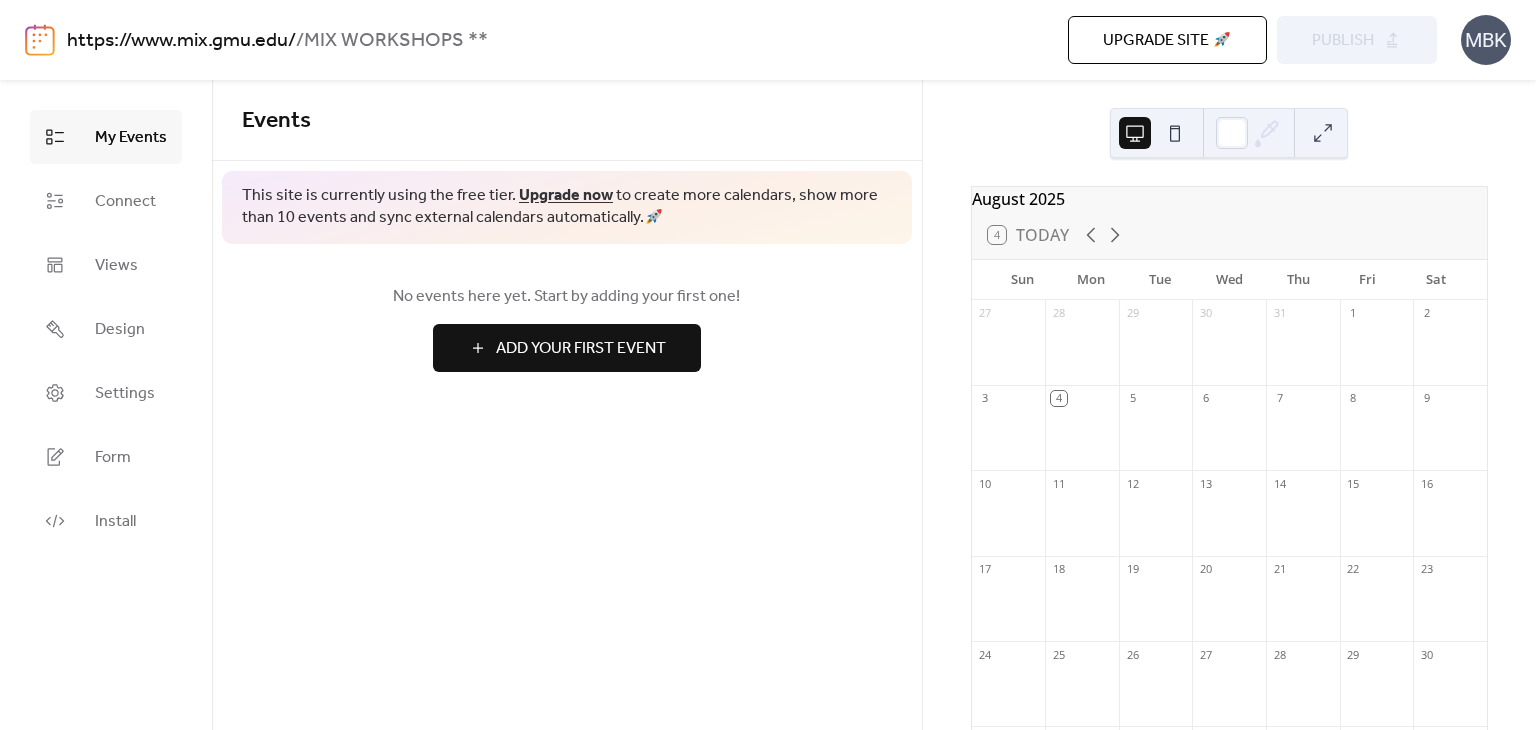 click on "Events" at bounding box center [567, 120] 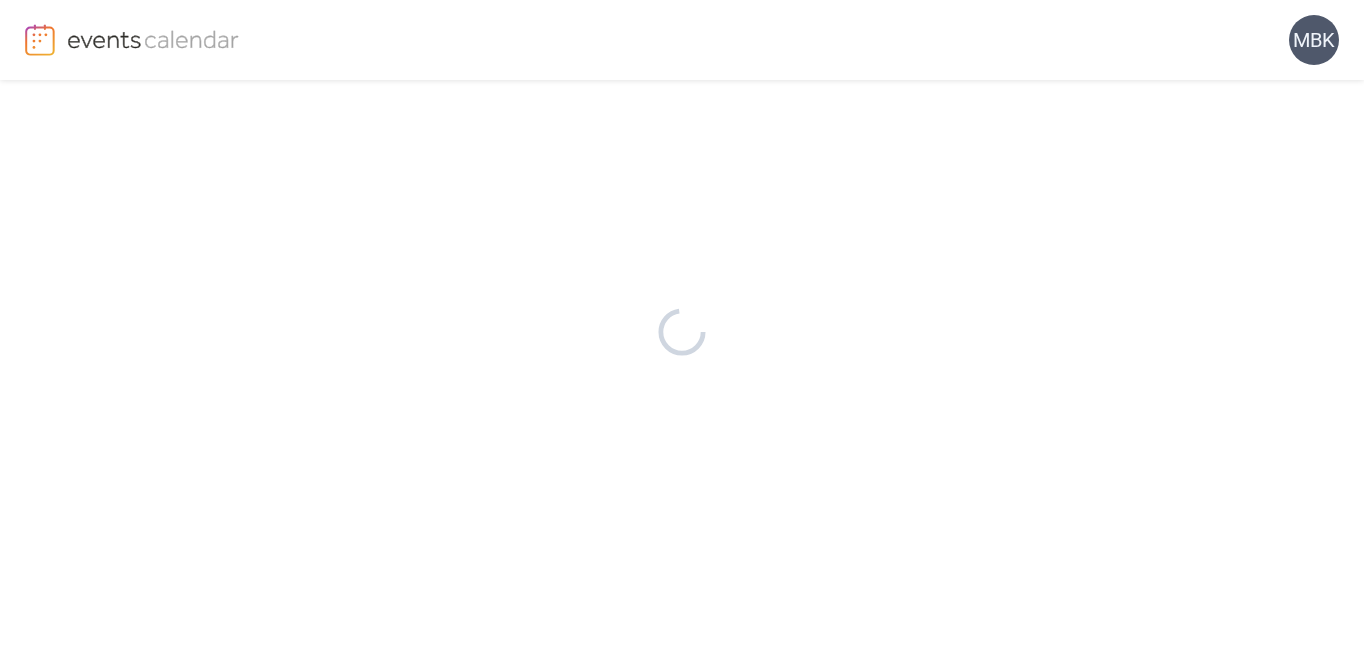 scroll, scrollTop: 0, scrollLeft: 0, axis: both 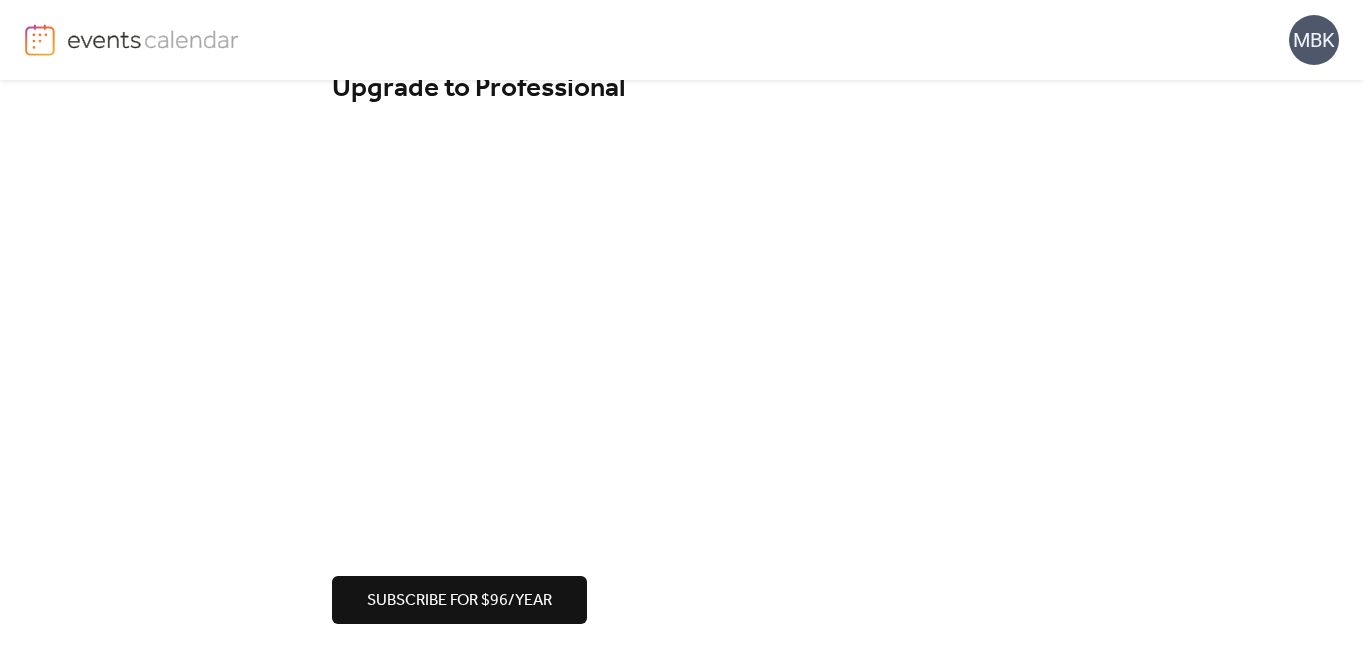 click on "Upgrade to Professional Subscribe for $96/year" at bounding box center [682, 347] 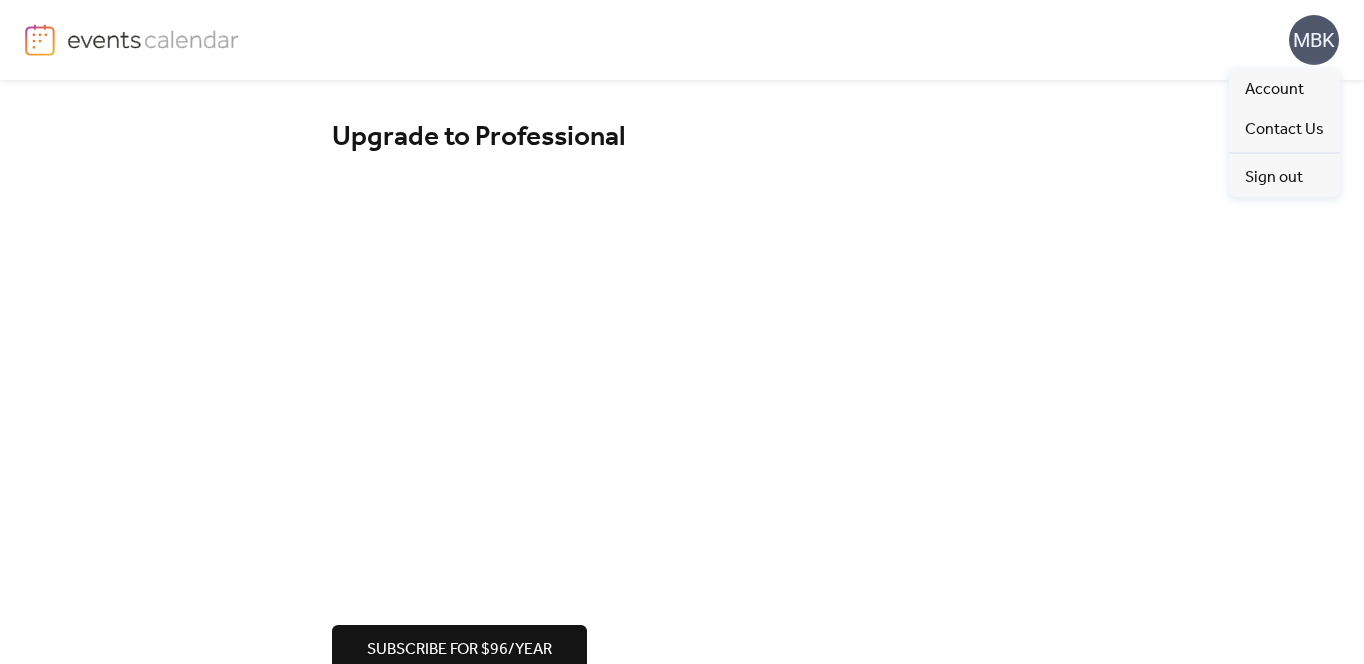 click on "MBK" at bounding box center [1314, 40] 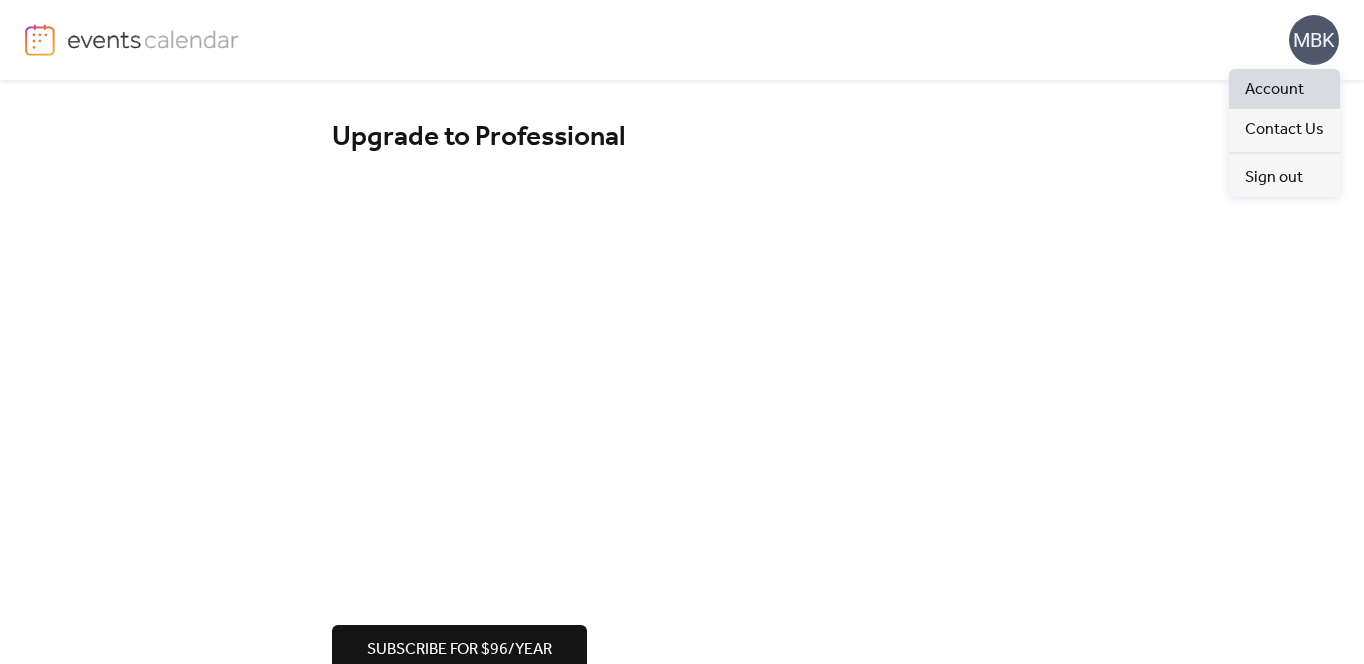 click on "Account" at bounding box center (1274, 90) 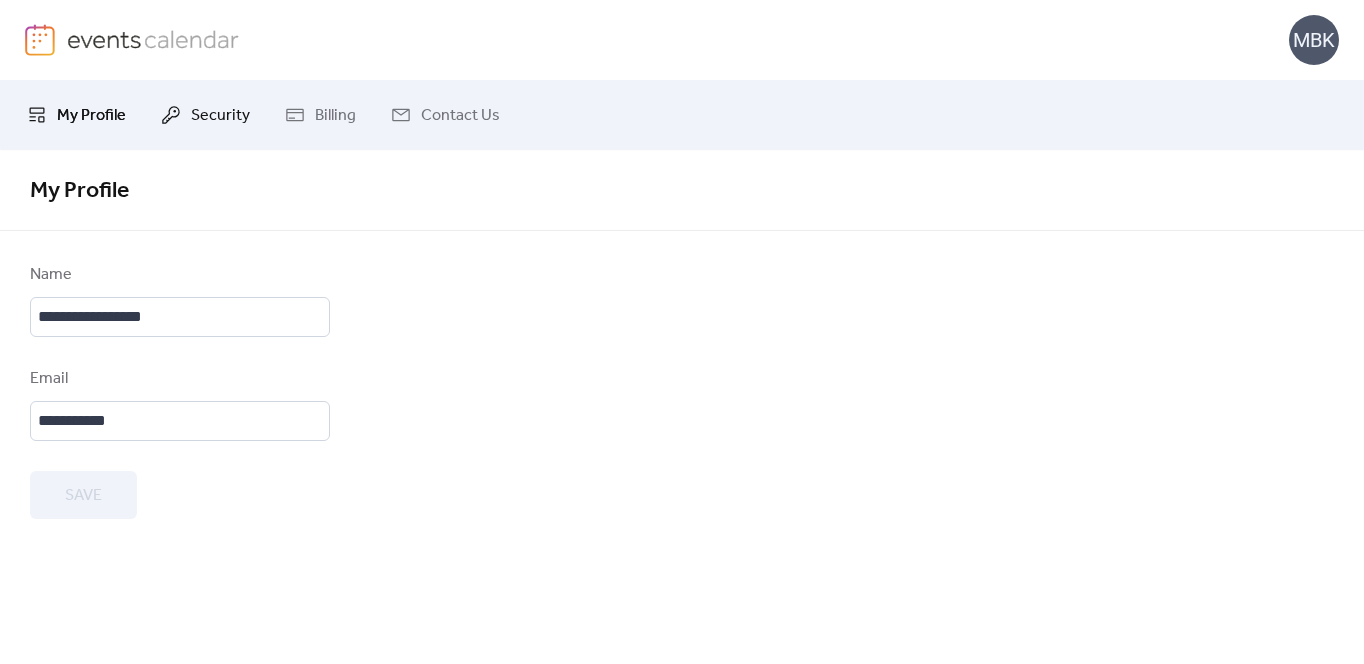 click on "Security" at bounding box center [220, 116] 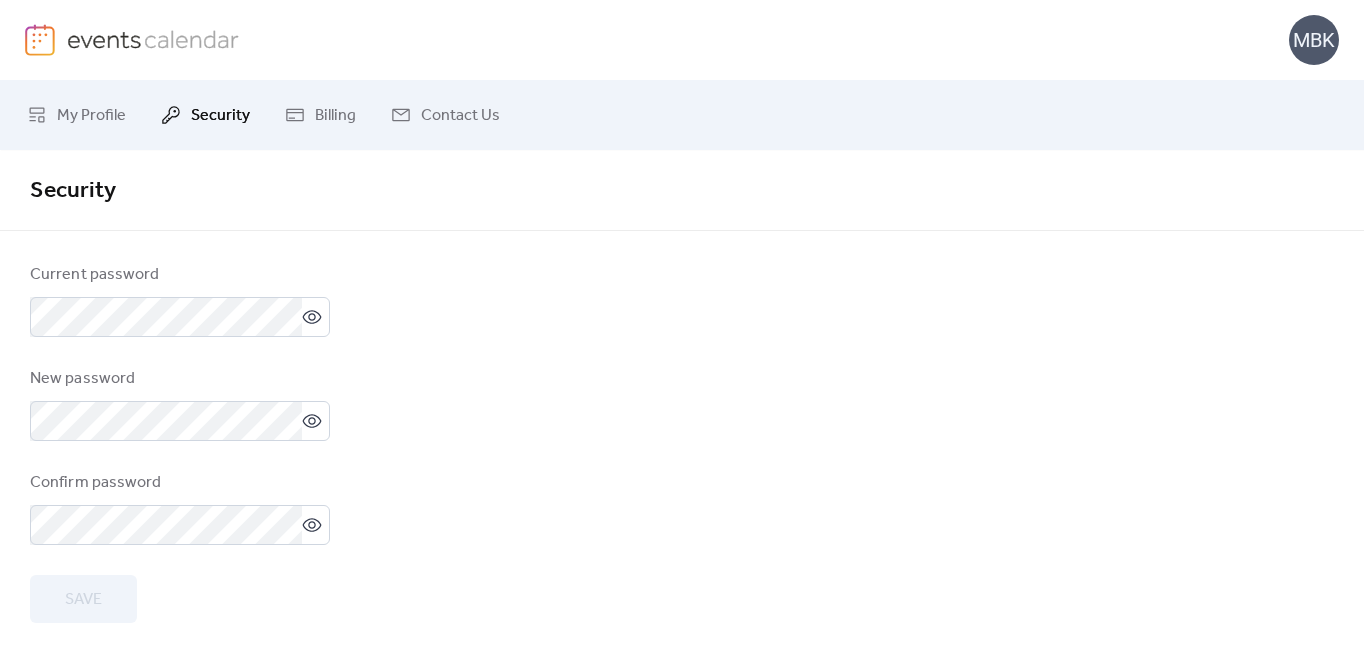 drag, startPoint x: 325, startPoint y: 114, endPoint x: 339, endPoint y: 64, distance: 51.92302 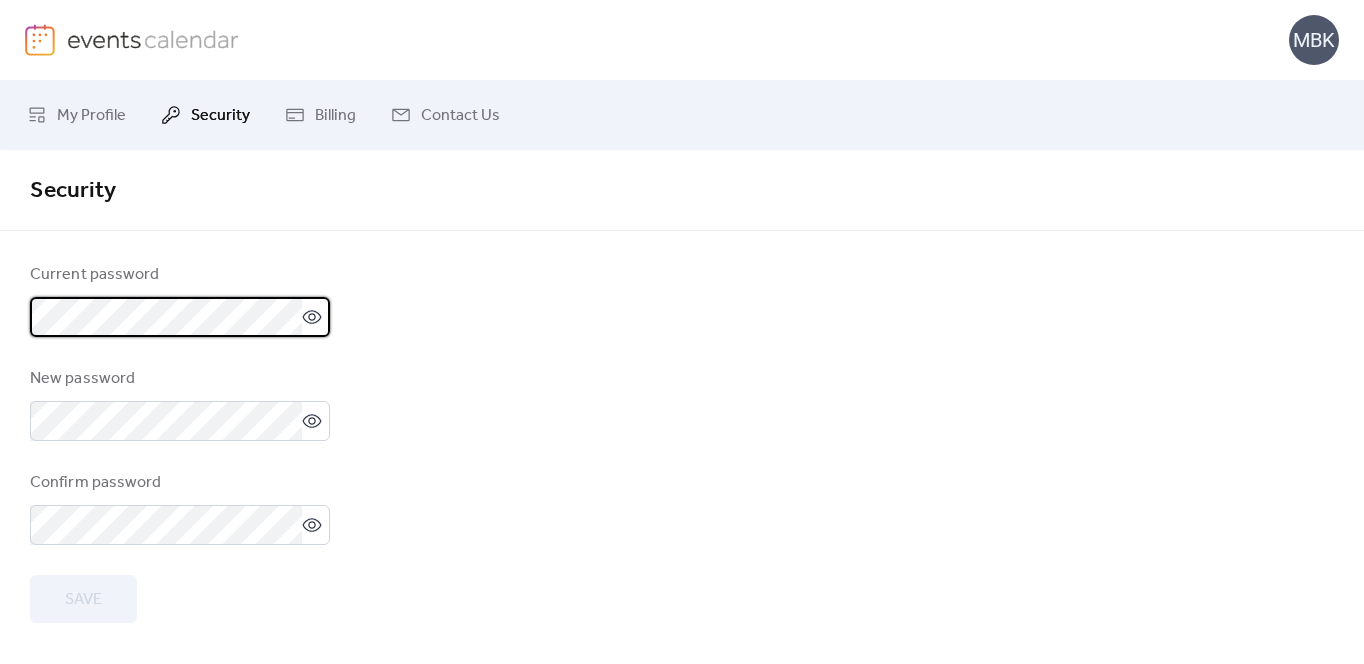 scroll, scrollTop: 3, scrollLeft: 0, axis: vertical 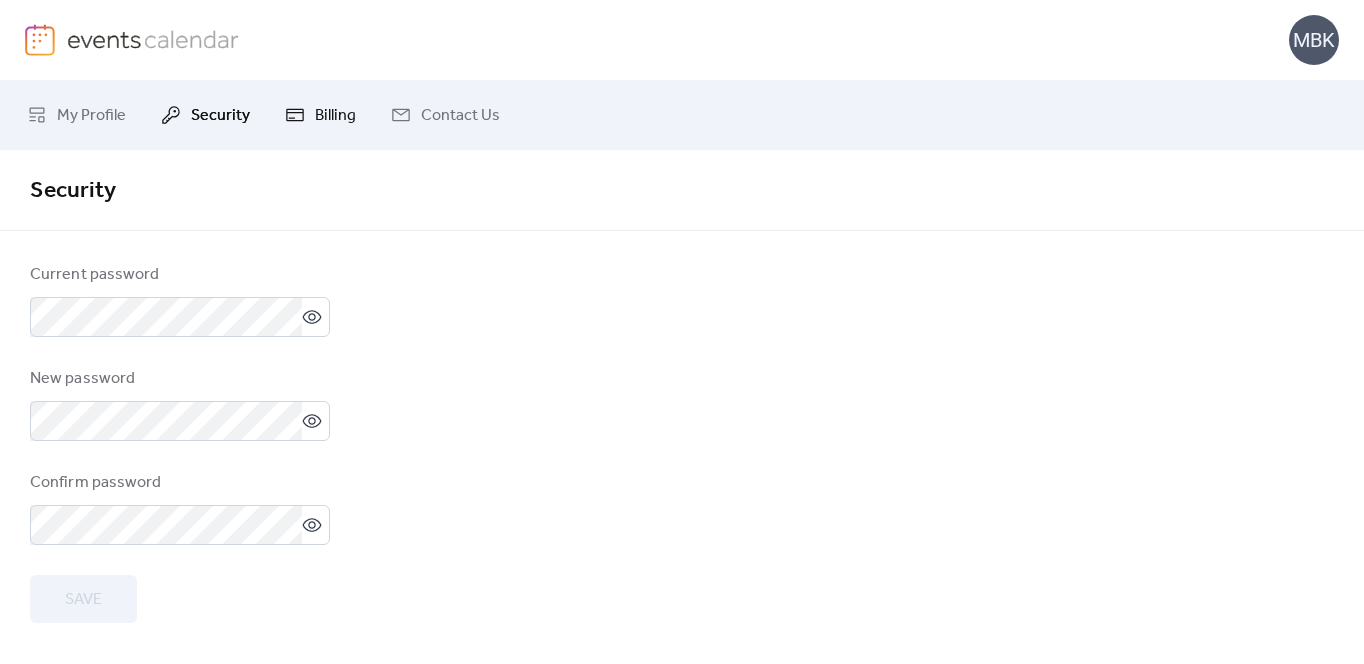 click on "Billing" at bounding box center [335, 116] 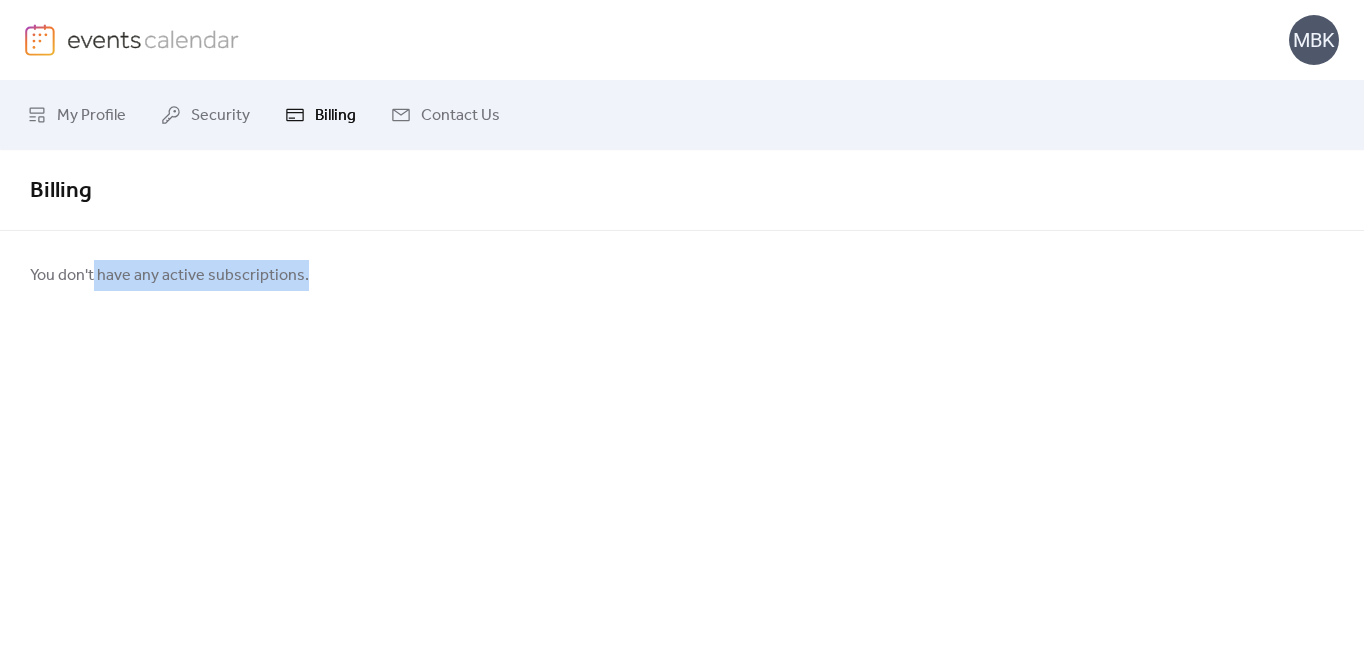 drag, startPoint x: 92, startPoint y: 281, endPoint x: 320, endPoint y: 268, distance: 228.37032 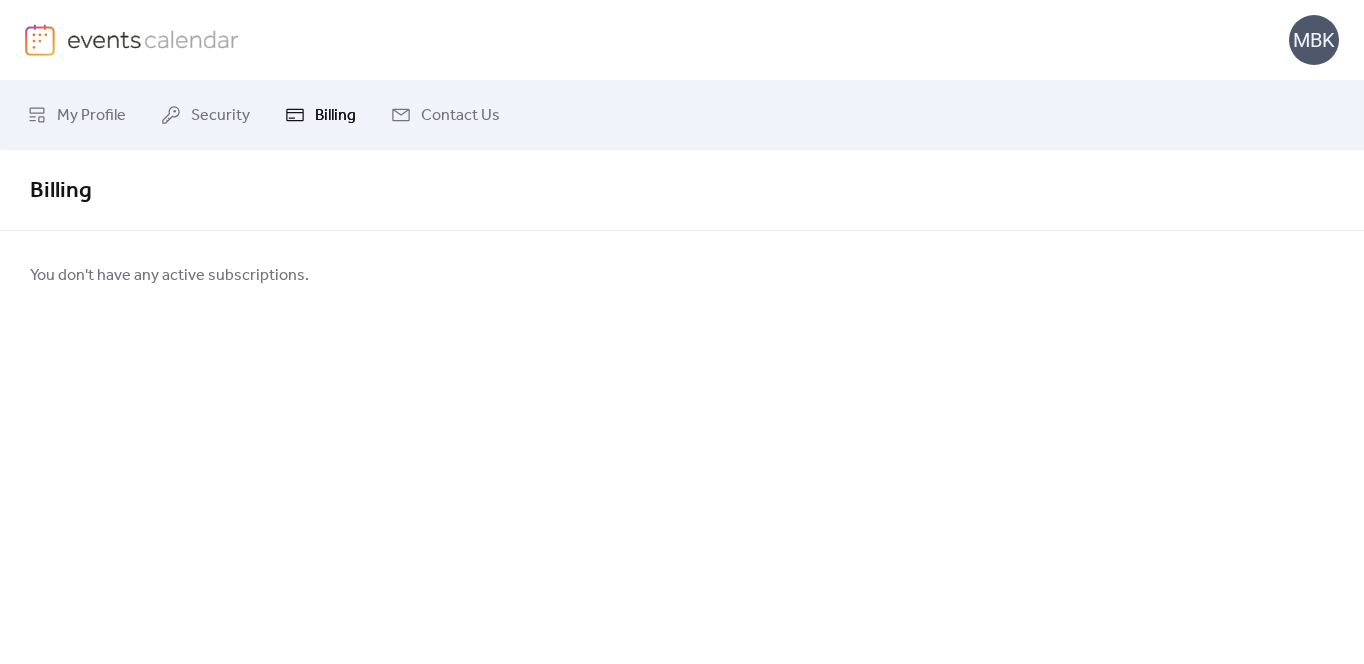 click on "You don't have any active subscriptions." at bounding box center [682, 275] 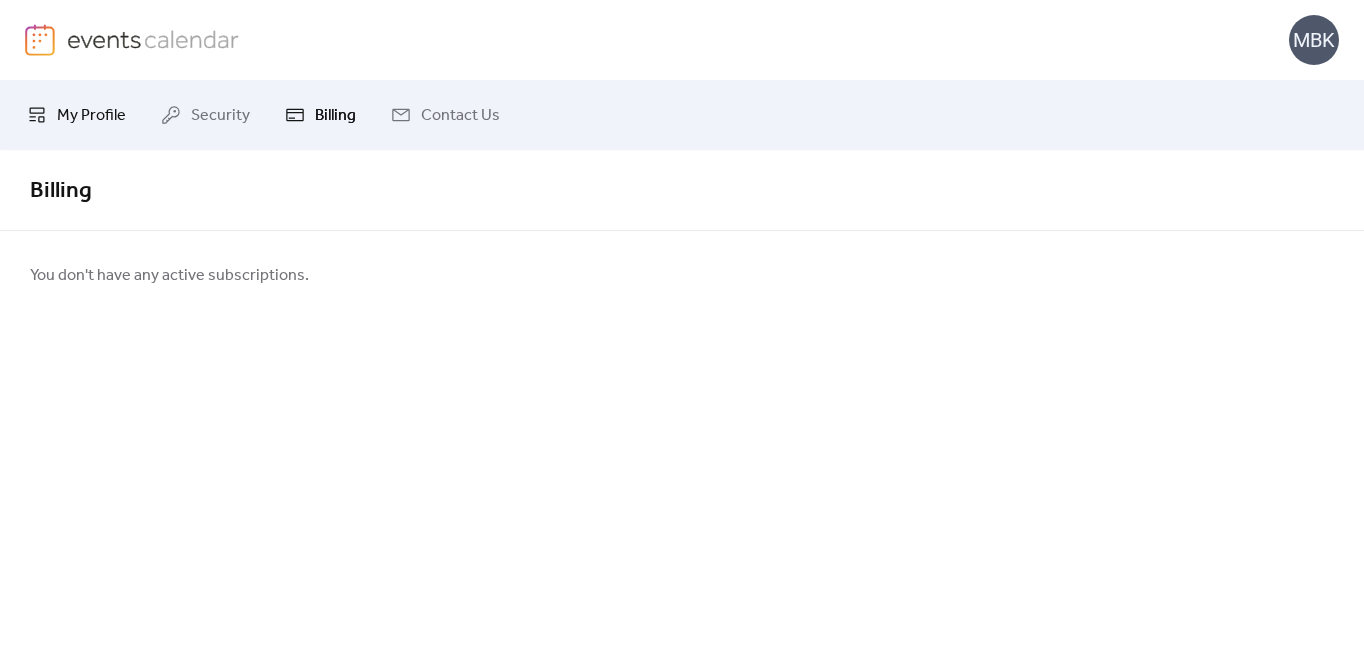 click on "My Profile" at bounding box center [91, 116] 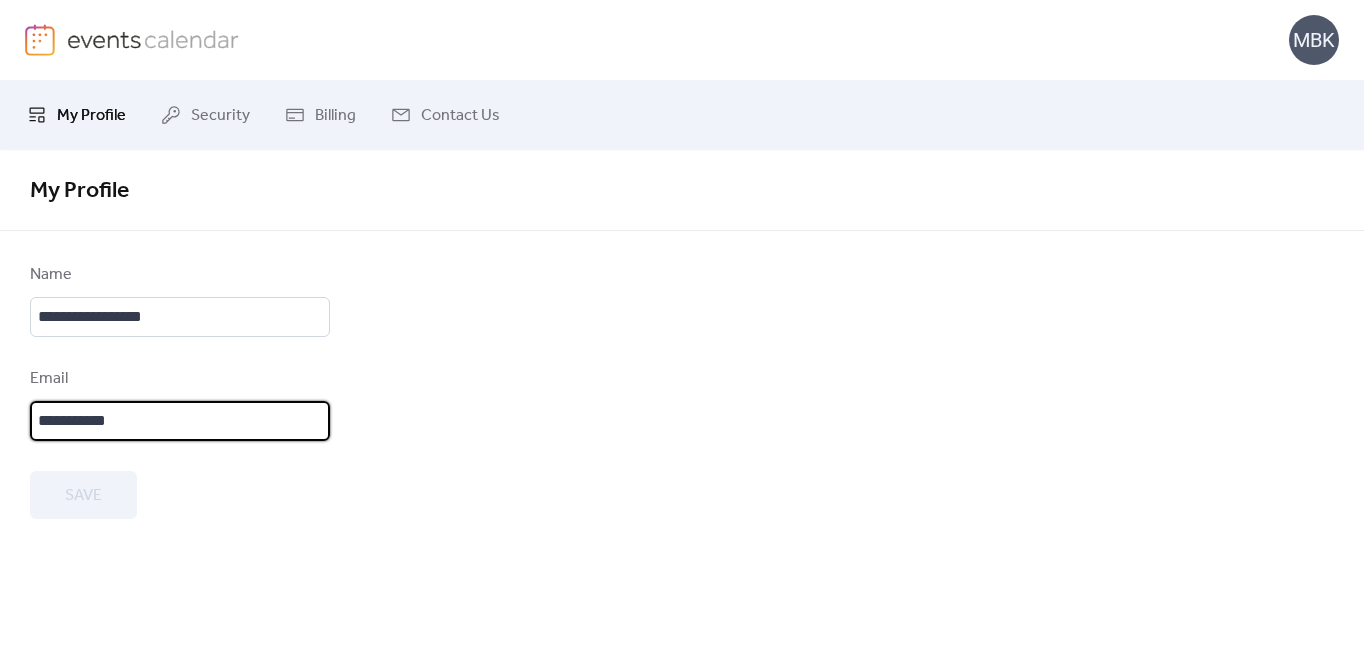 scroll, scrollTop: 3, scrollLeft: 0, axis: vertical 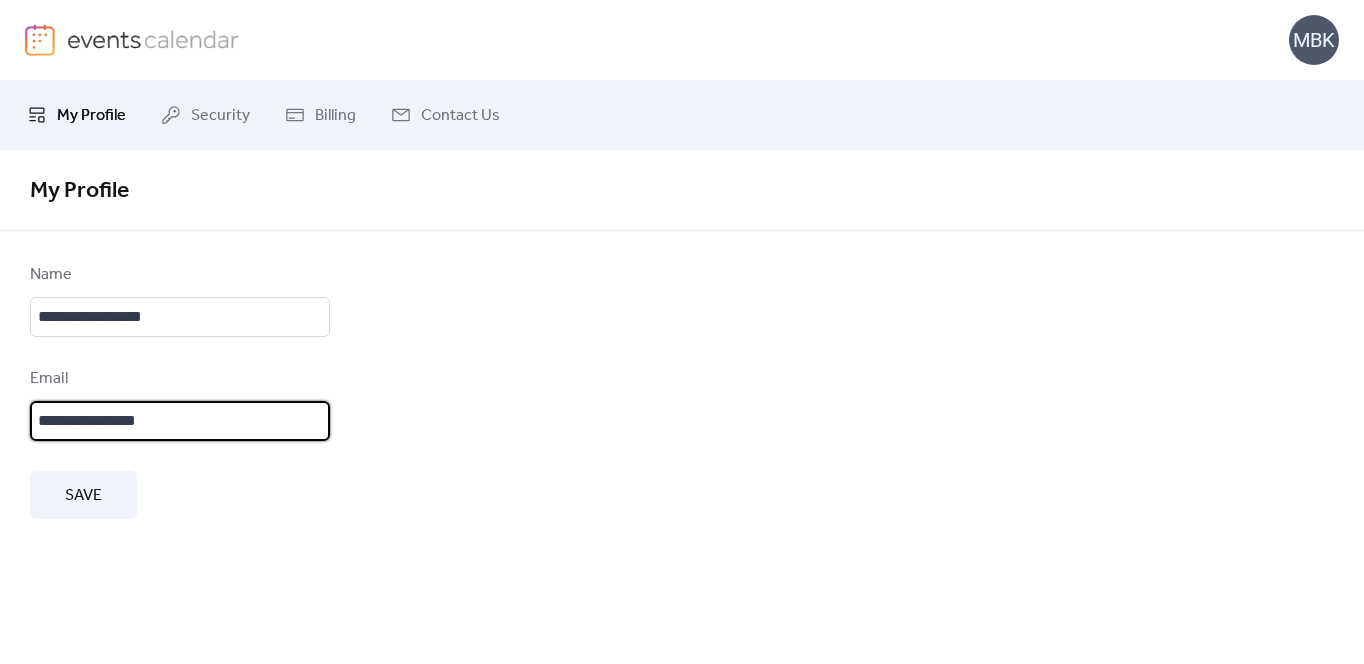 type on "**********" 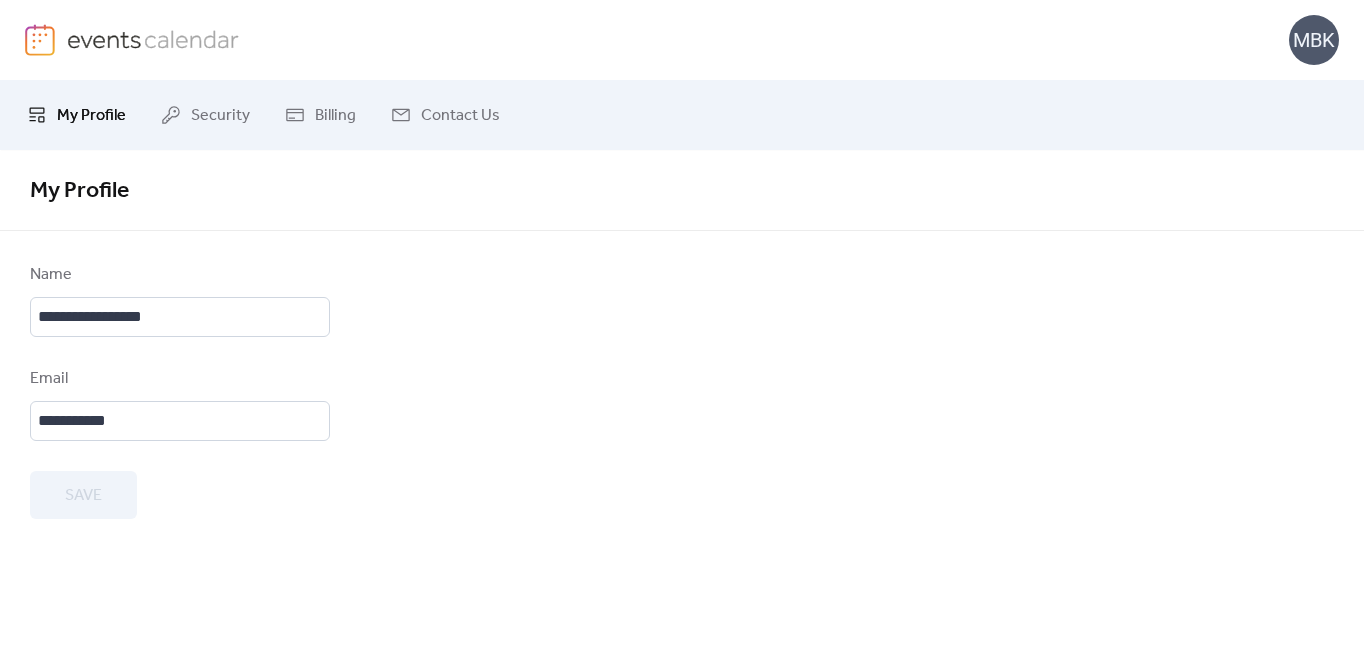 type on "**********" 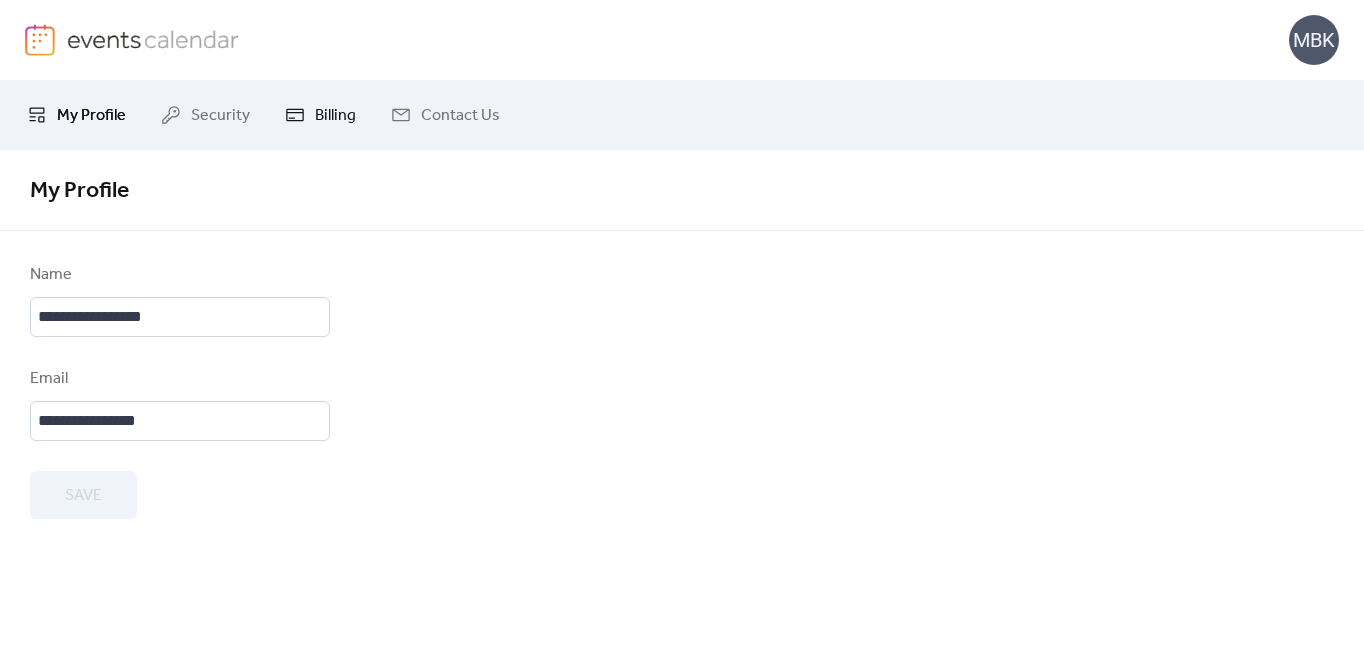 click on "Billing" at bounding box center (335, 116) 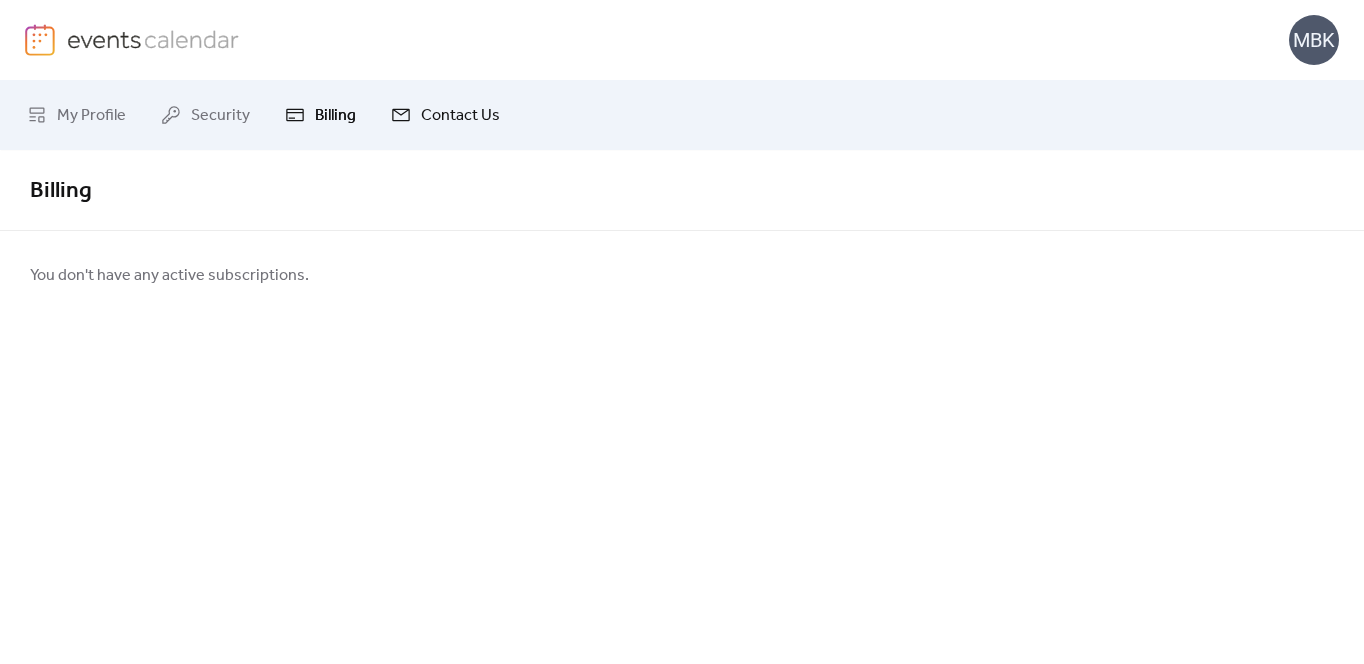 click on "Contact Us" at bounding box center [460, 116] 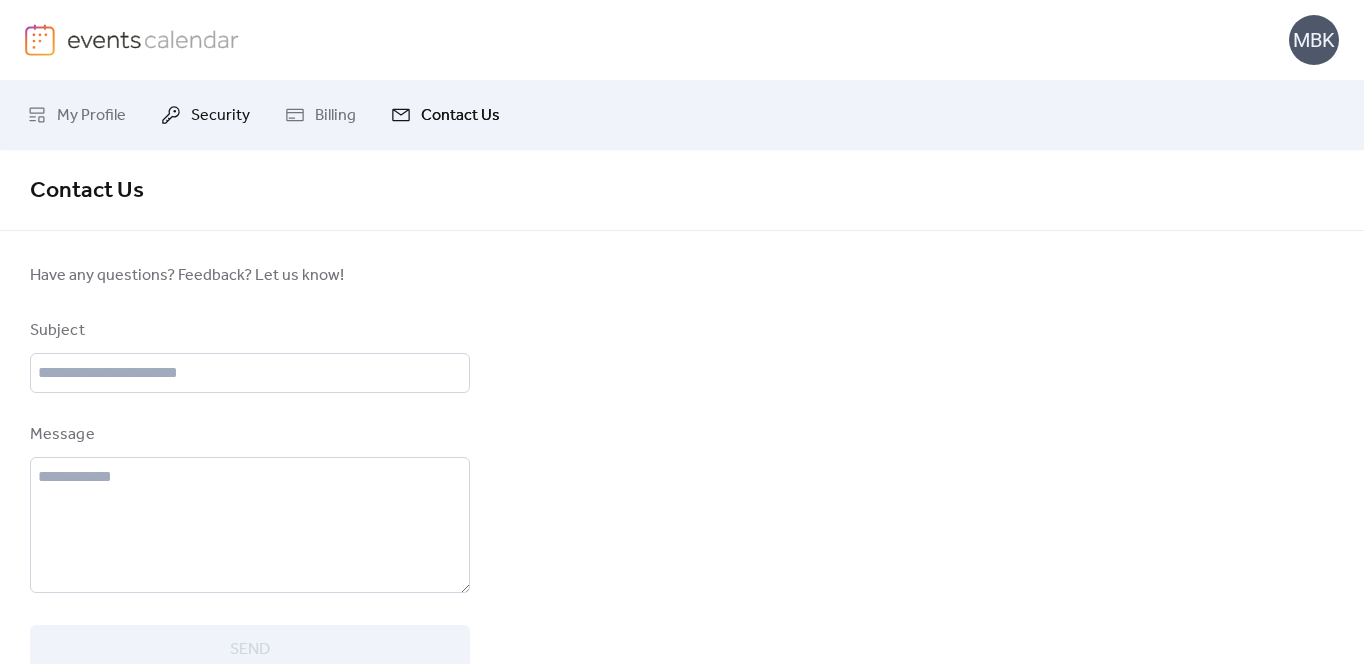 click on "Security" at bounding box center [220, 116] 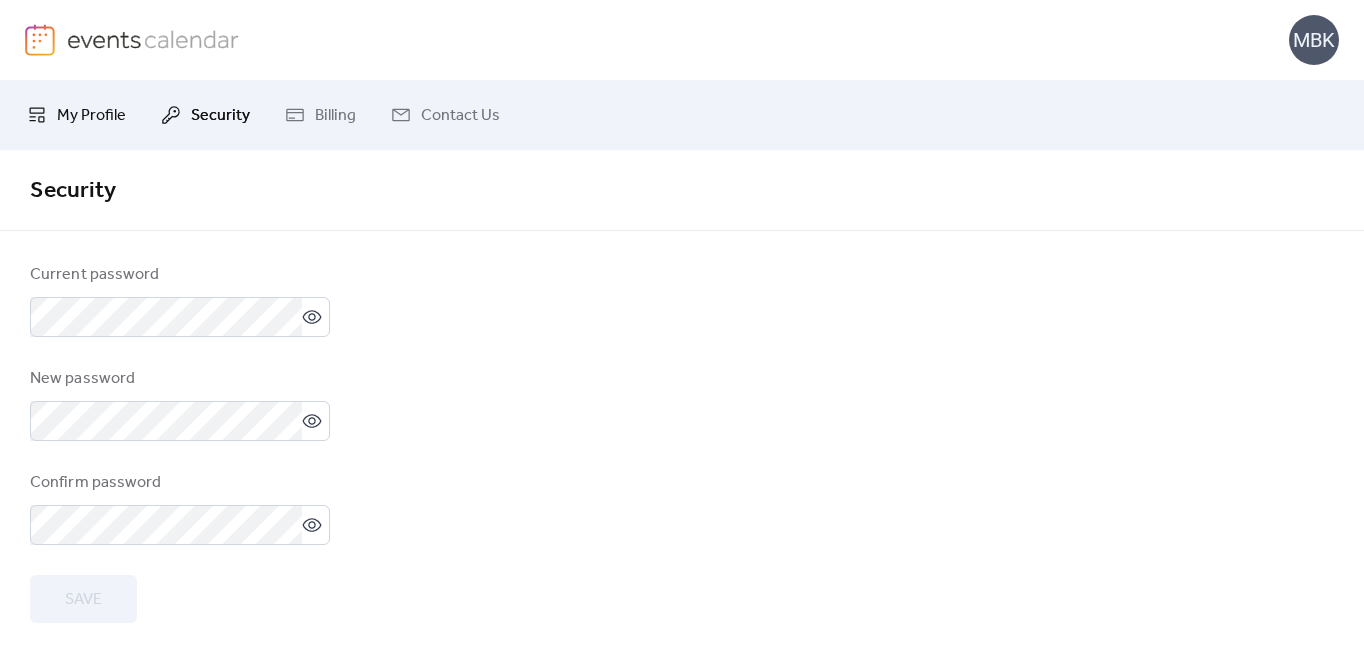 click on "My Profile" at bounding box center [91, 116] 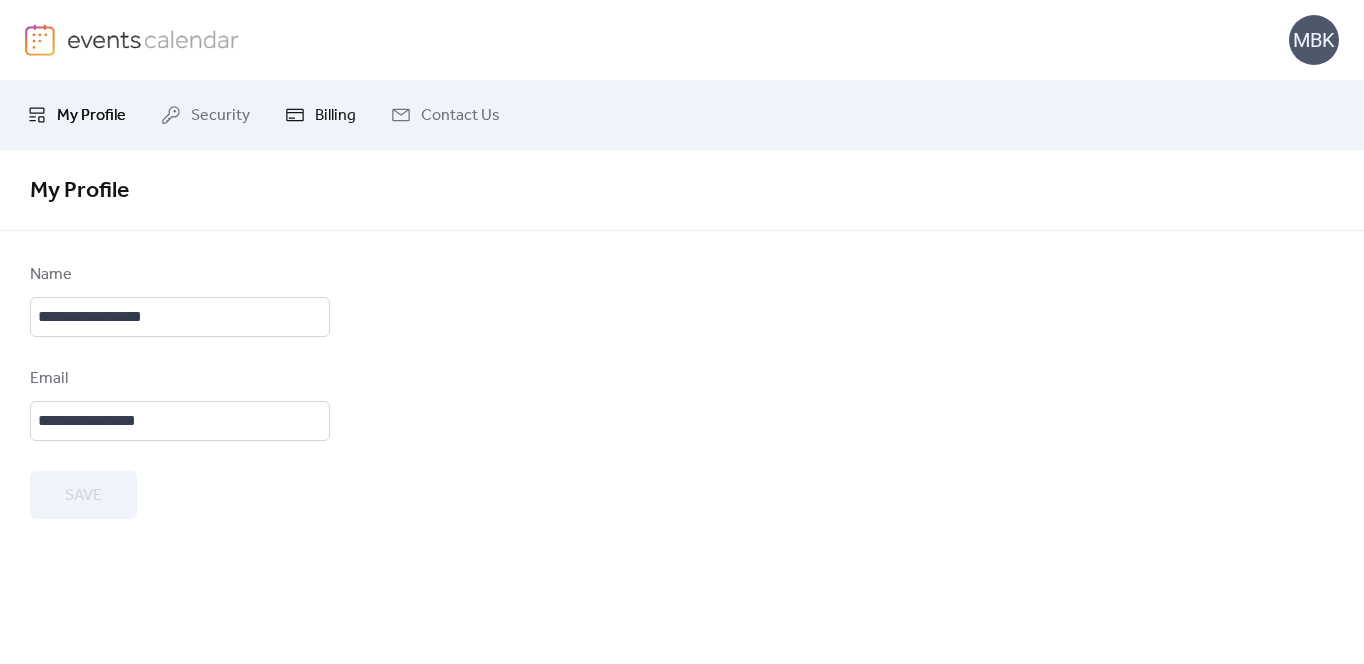 click on "Billing" at bounding box center (320, 115) 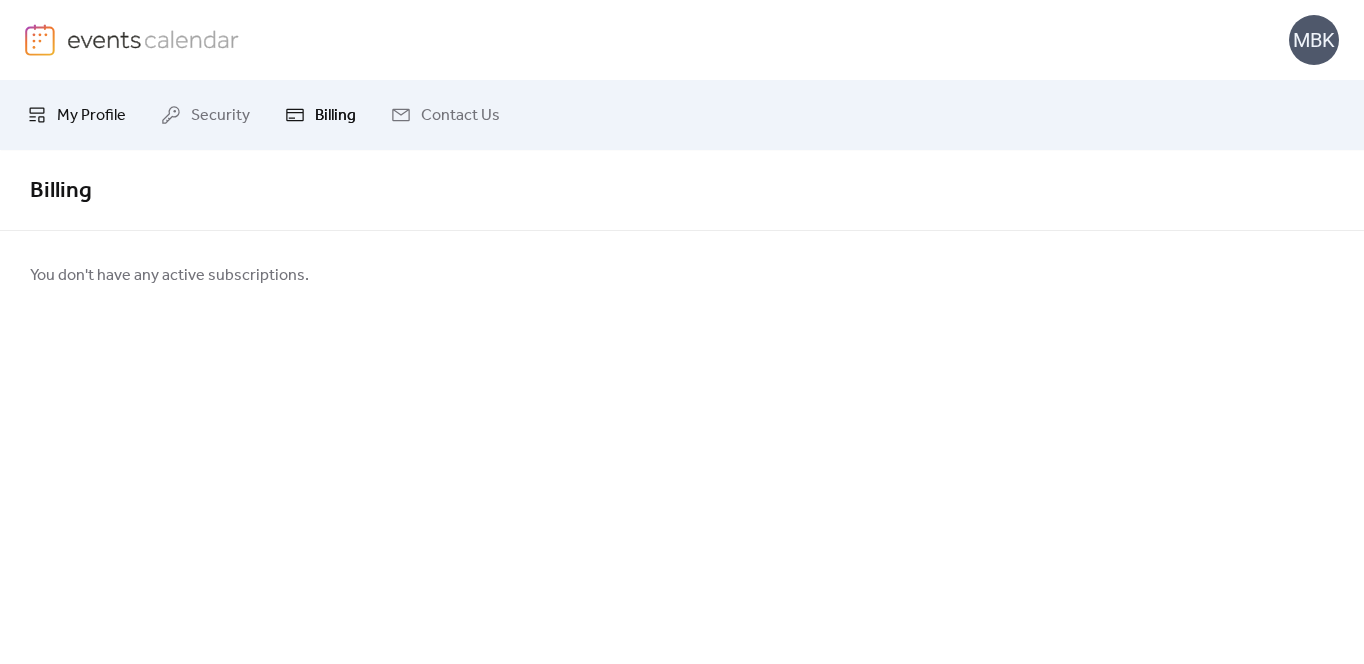 click on "My Profile" at bounding box center (91, 116) 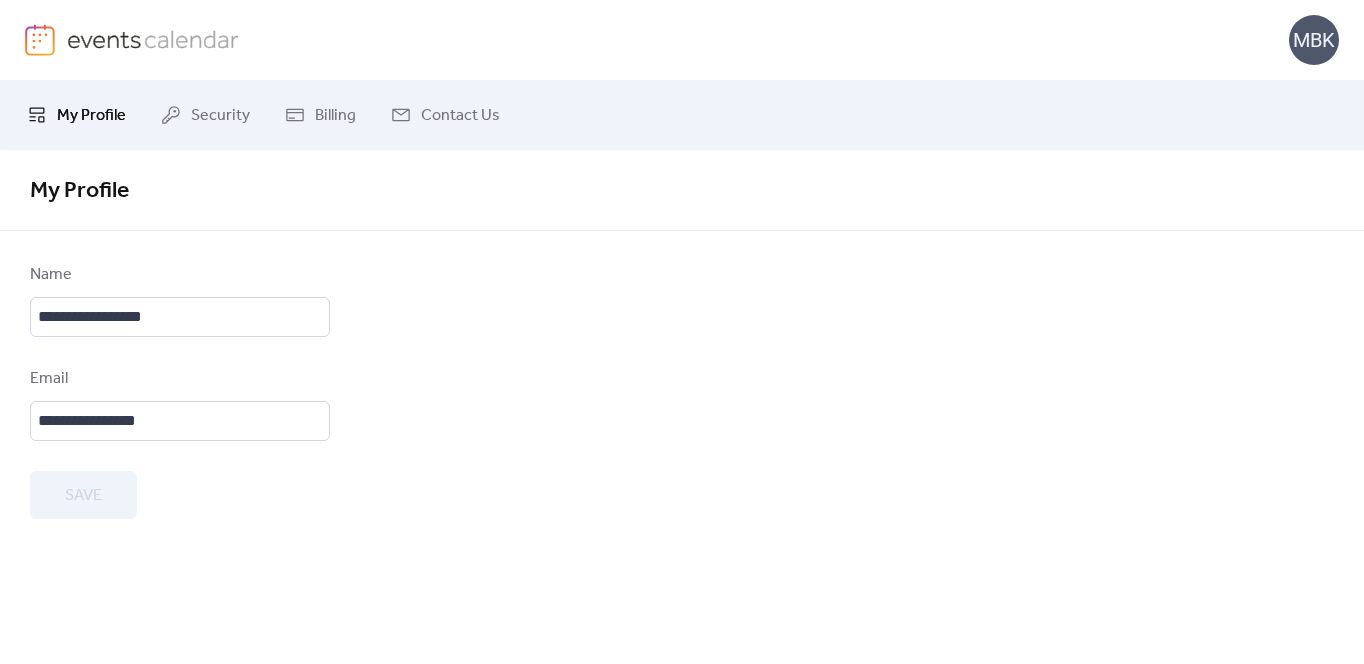 click at bounding box center [332, 40] 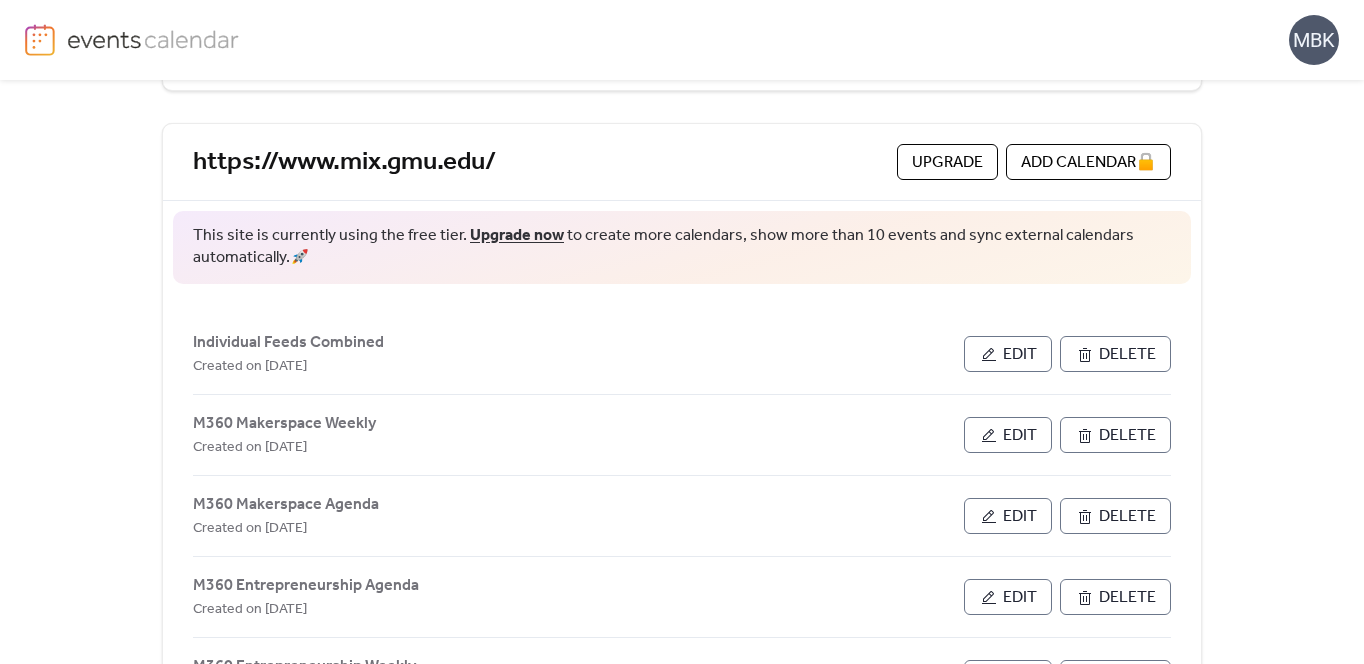 scroll, scrollTop: 49, scrollLeft: 0, axis: vertical 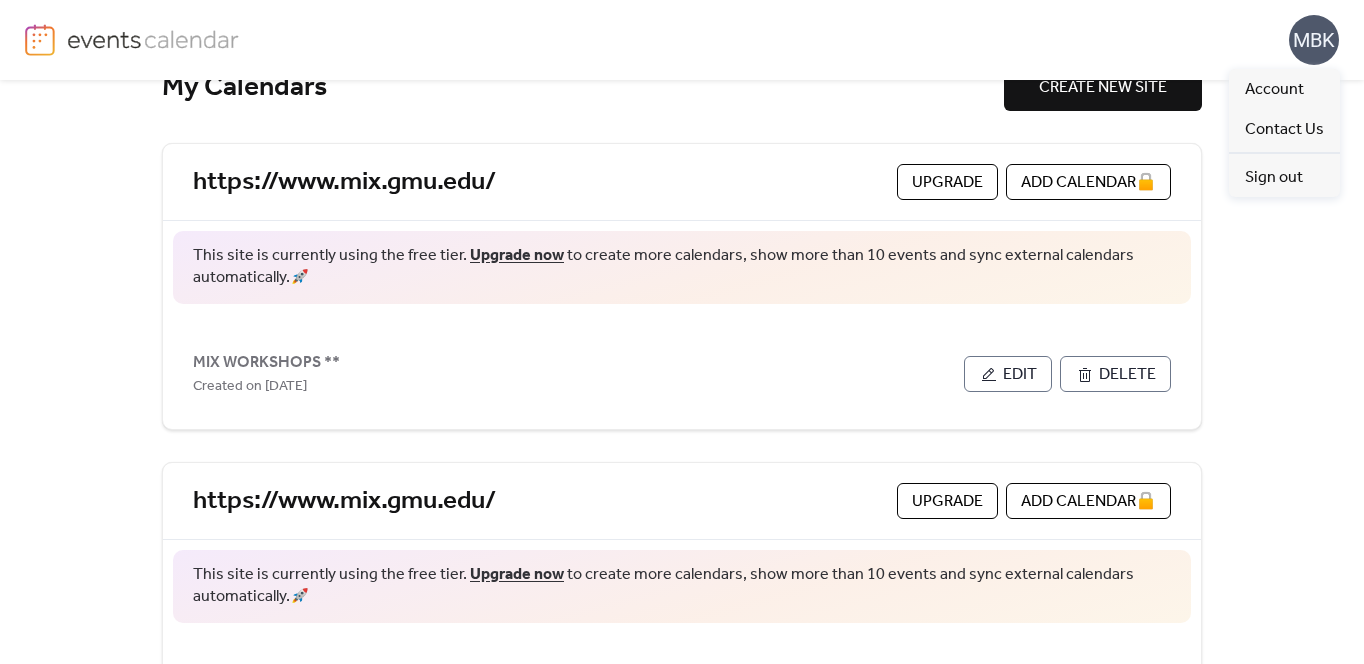 click on "MBK" at bounding box center [1314, 40] 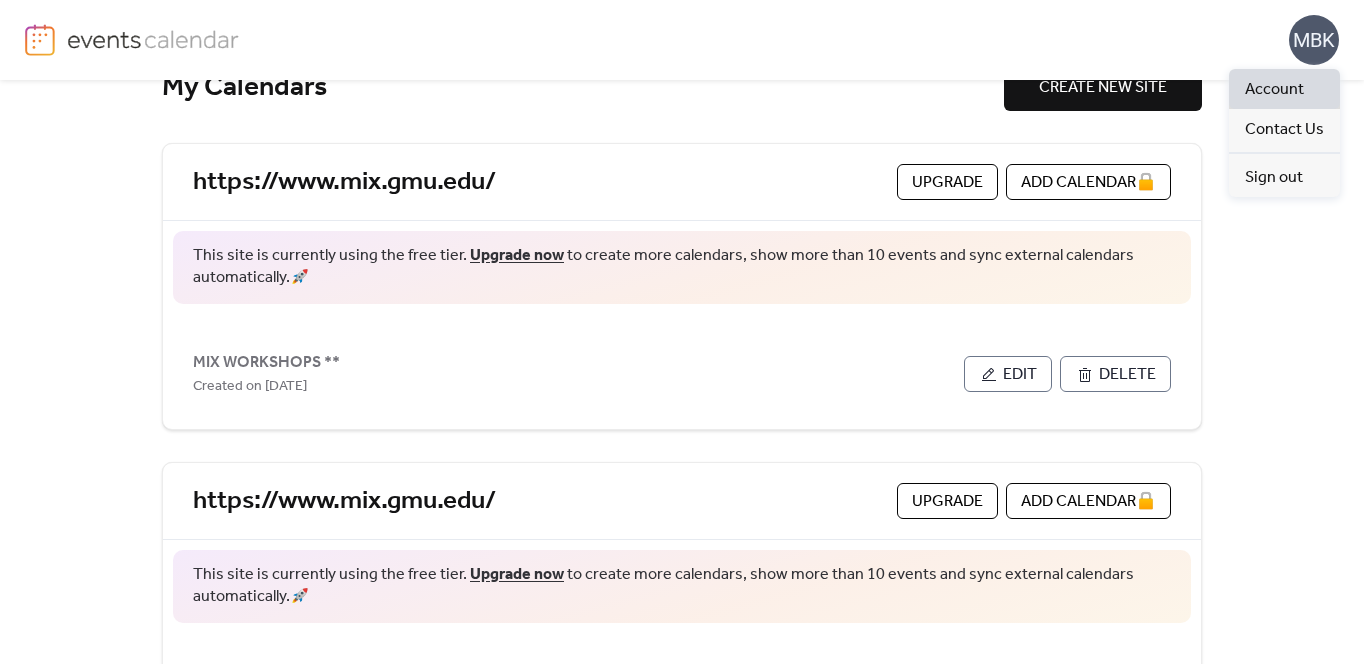 click on "Account" at bounding box center [1274, 90] 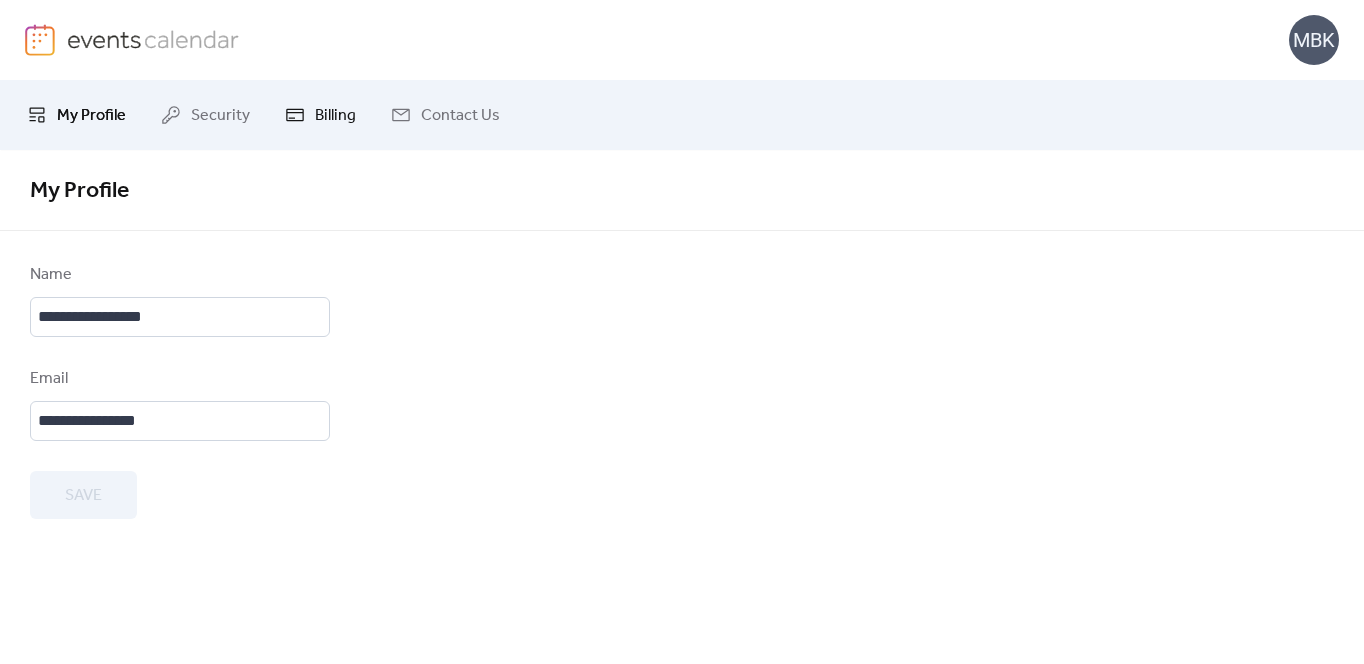click on "Billing" at bounding box center [335, 116] 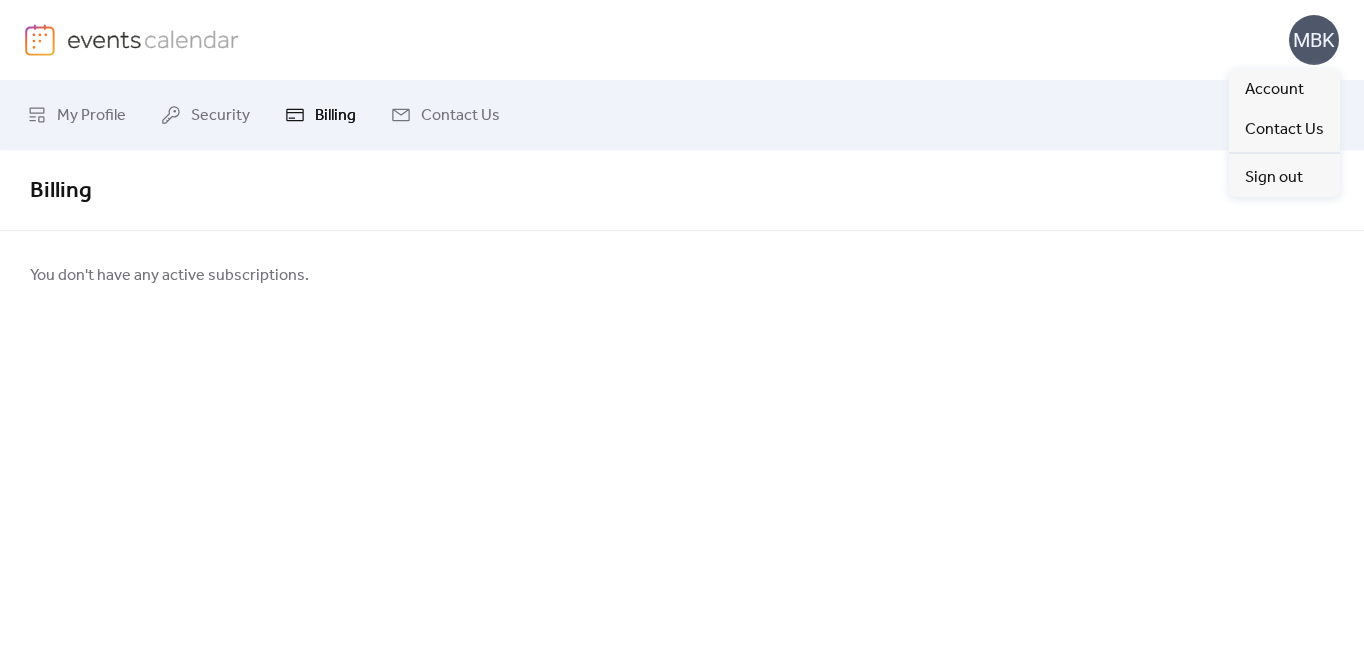 click on "MBK" at bounding box center [1314, 40] 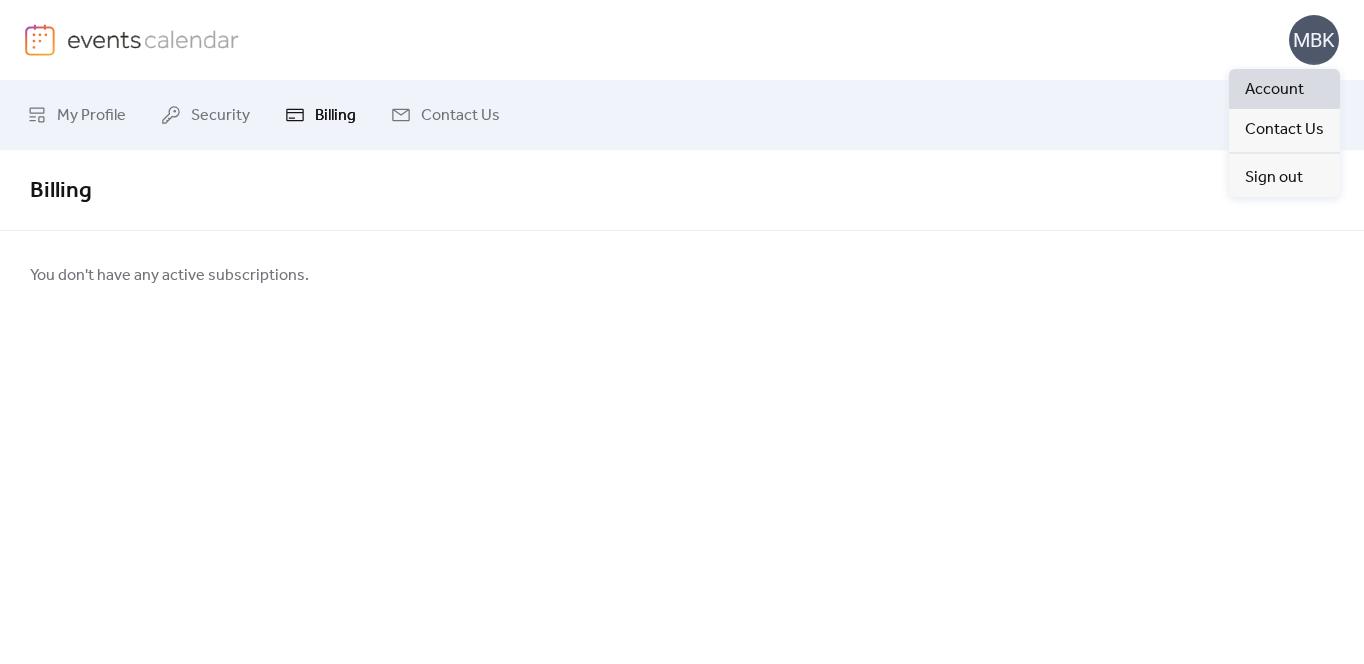 click on "Account" at bounding box center (1274, 90) 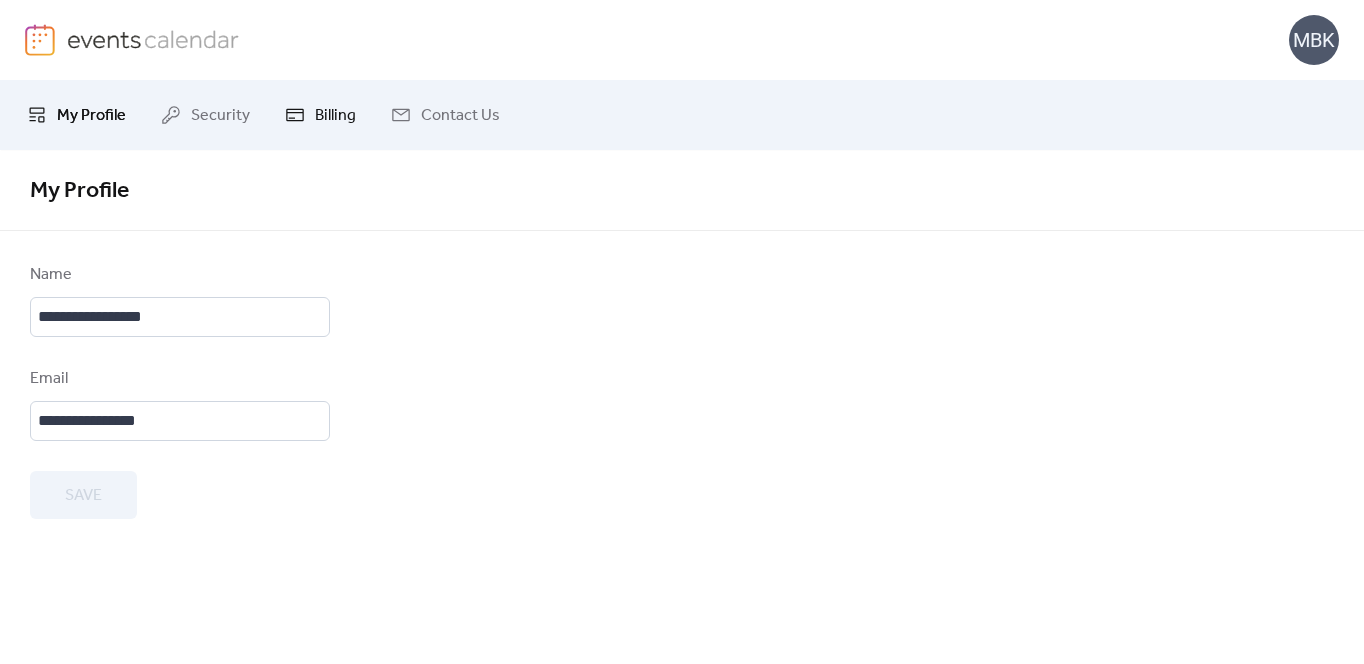 click on "Billing" at bounding box center (335, 116) 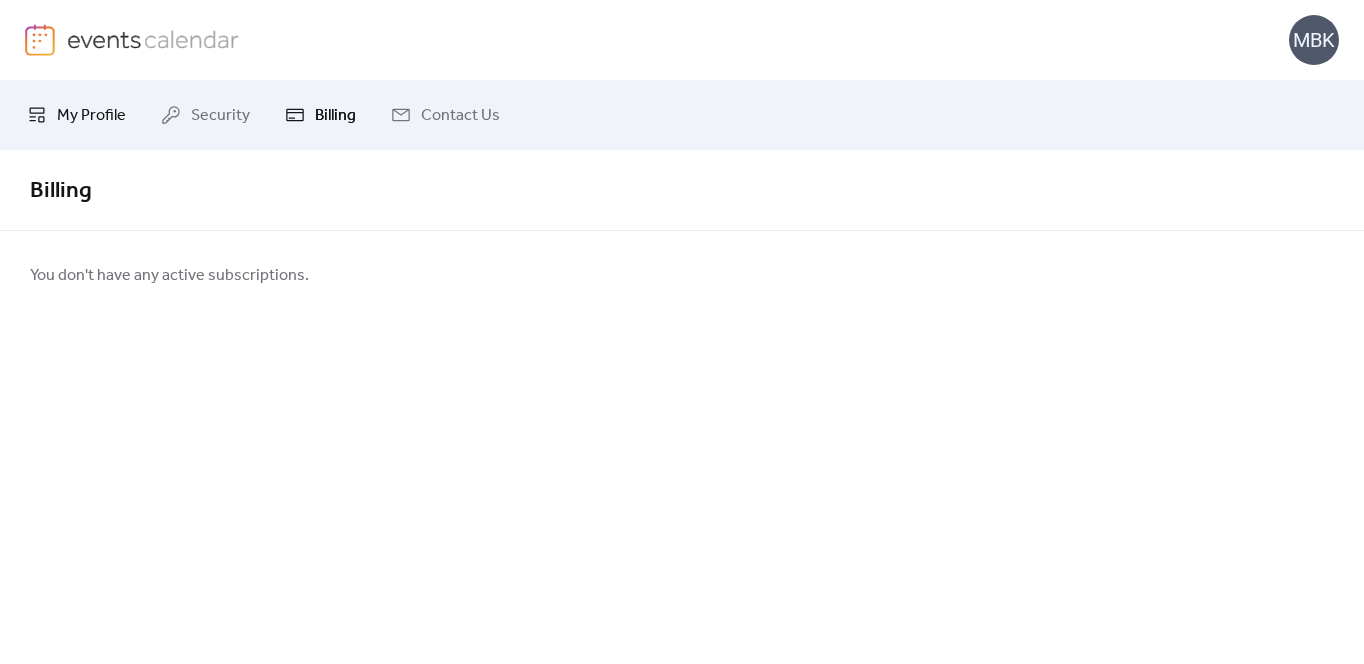 click on "My Profile" at bounding box center (76, 115) 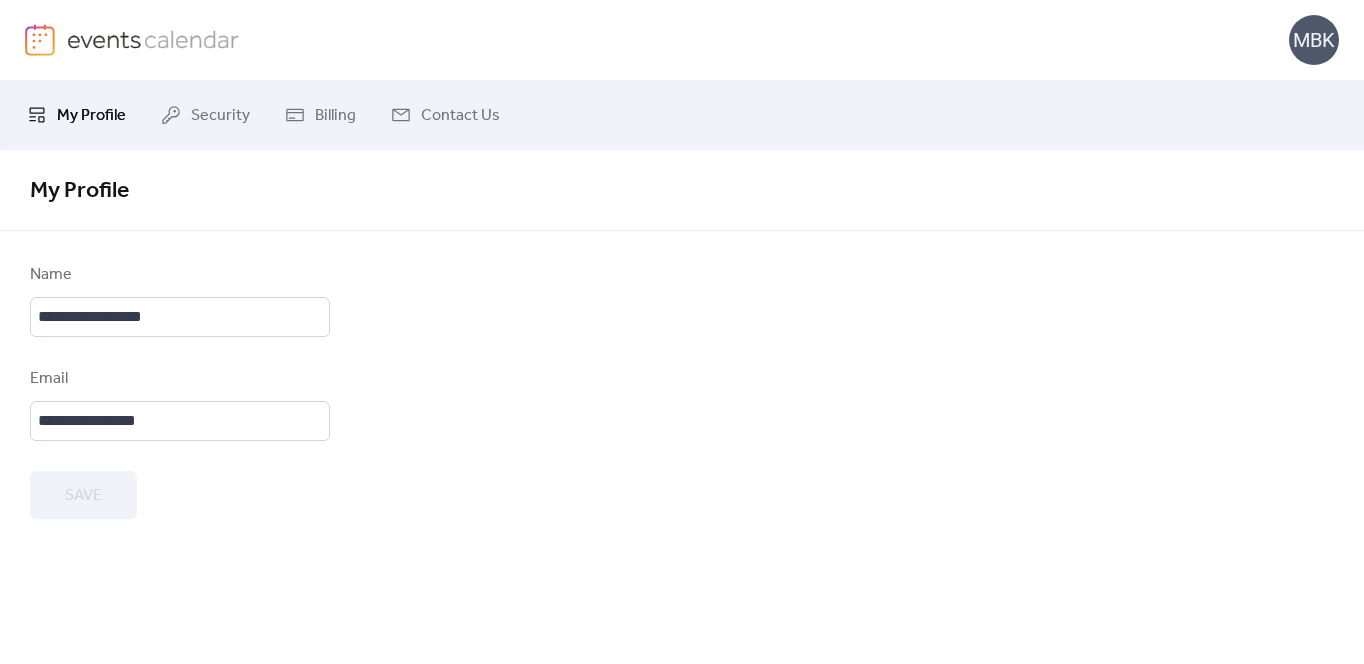 click at bounding box center (40, 40) 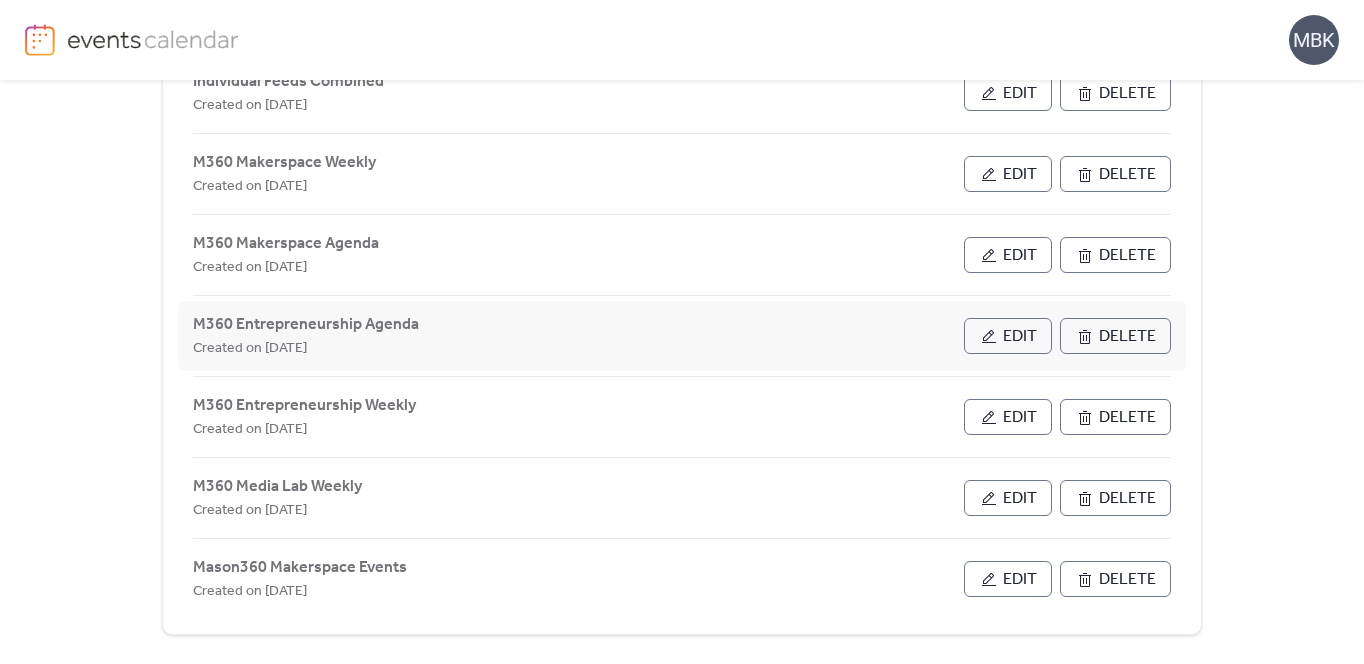 scroll, scrollTop: 0, scrollLeft: 0, axis: both 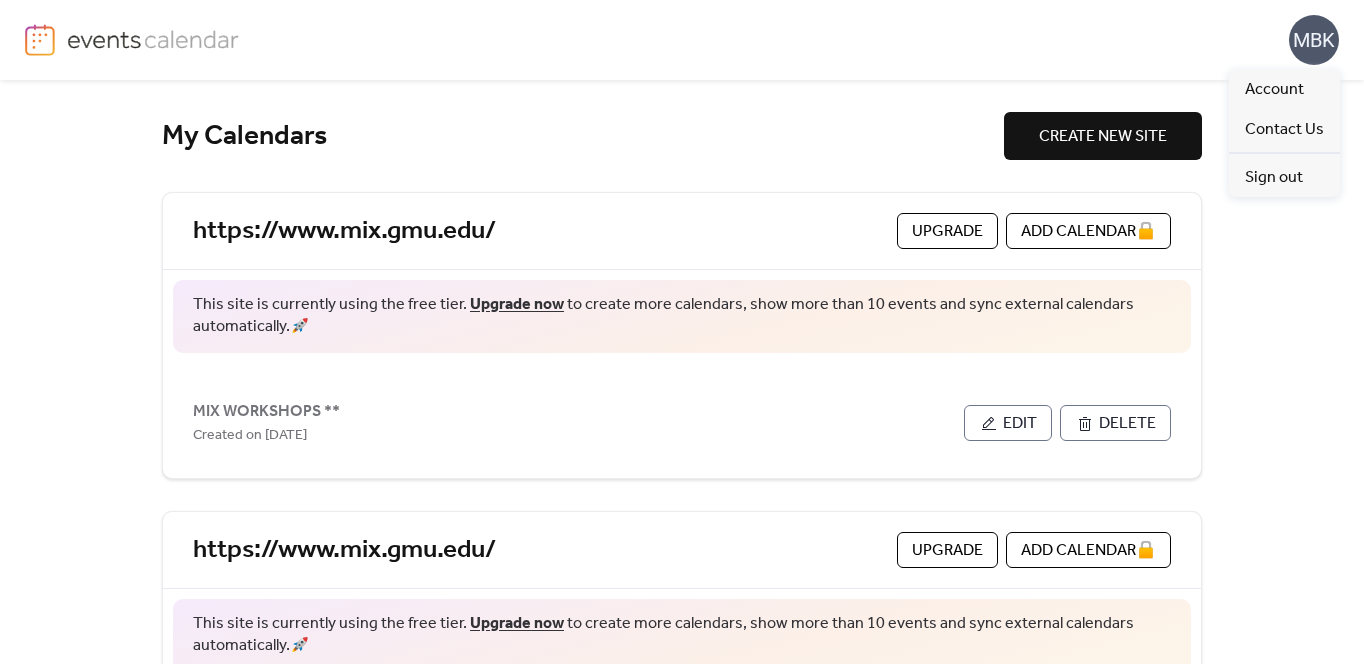 click on "MBK" at bounding box center [1314, 40] 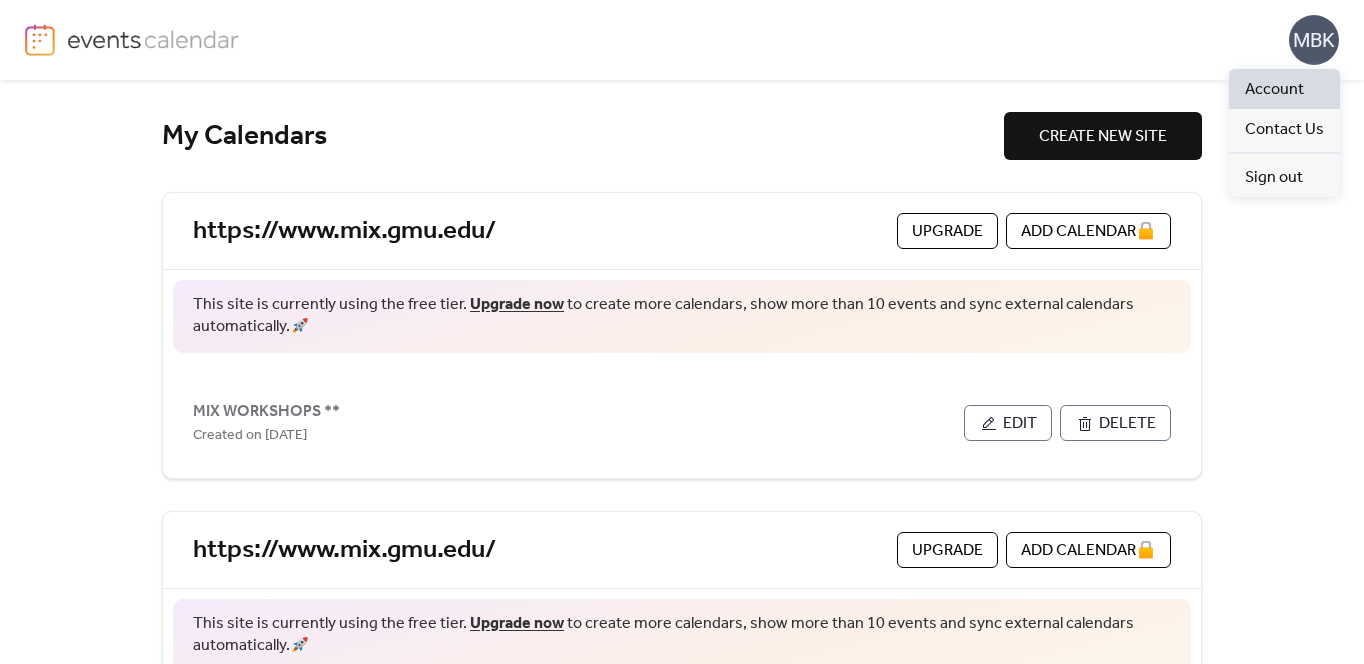 click on "Account" at bounding box center (1274, 90) 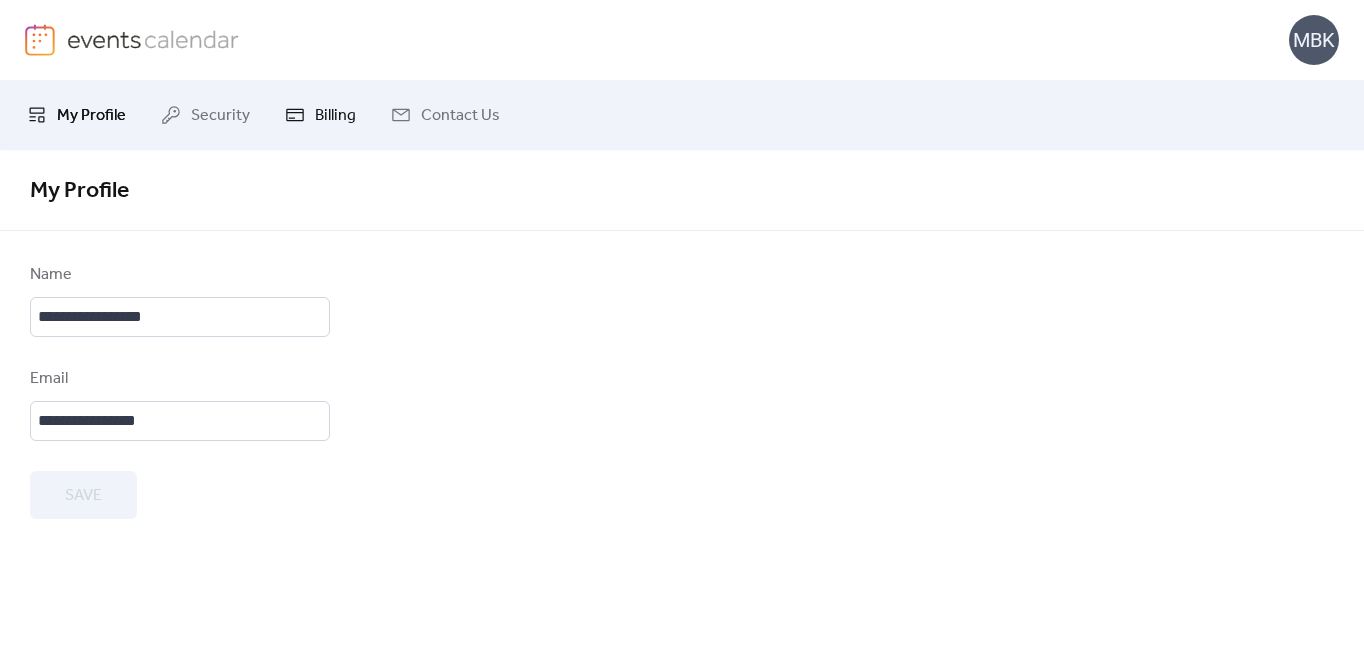 click on "Billing" at bounding box center [320, 115] 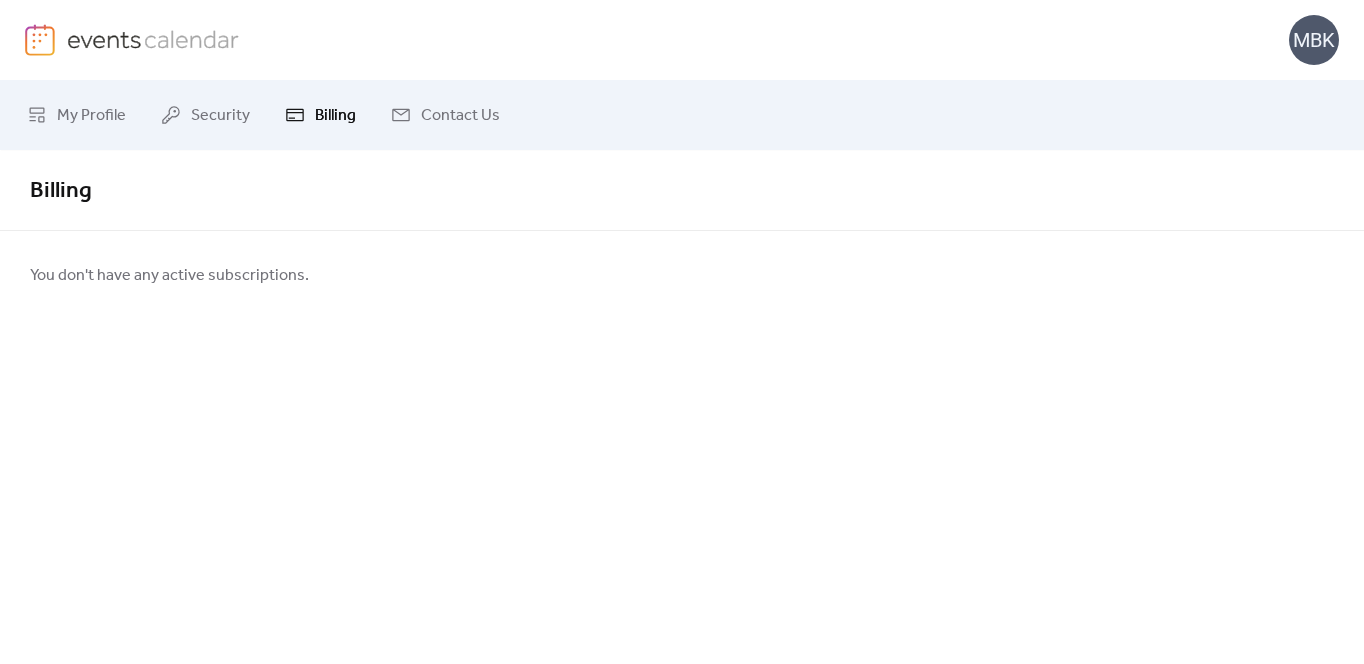 click at bounding box center (153, 39) 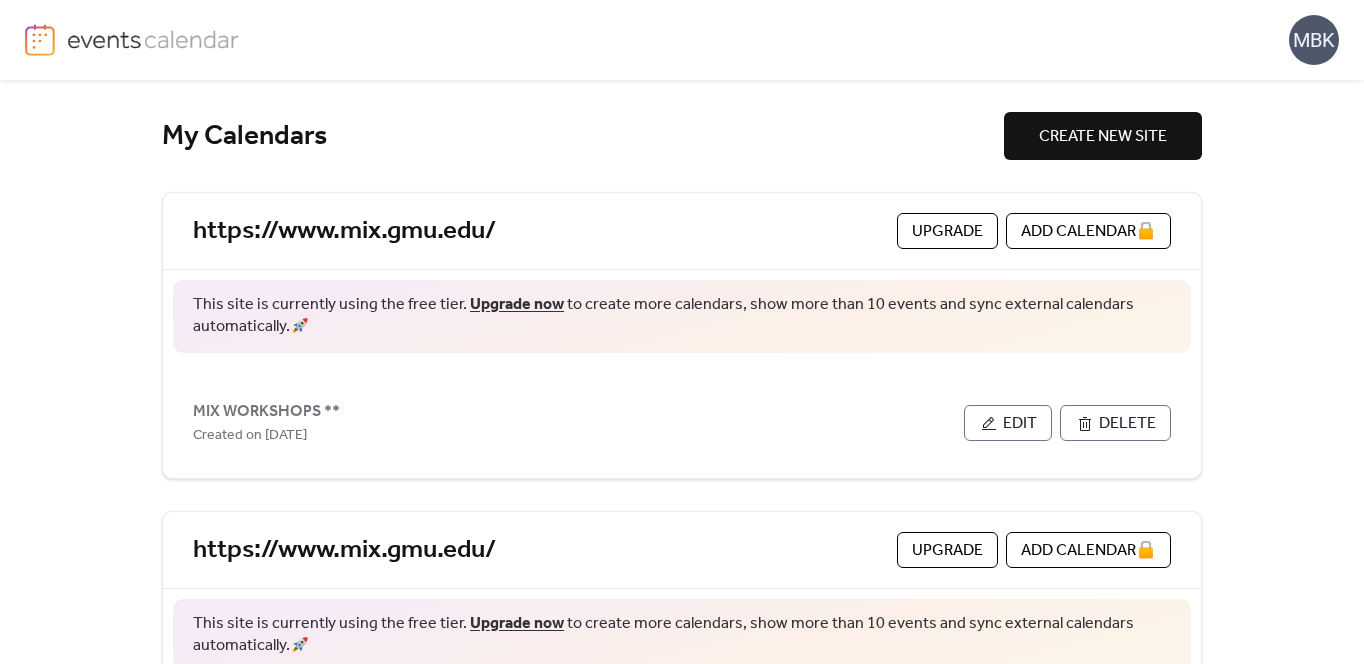 click at bounding box center (40, 40) 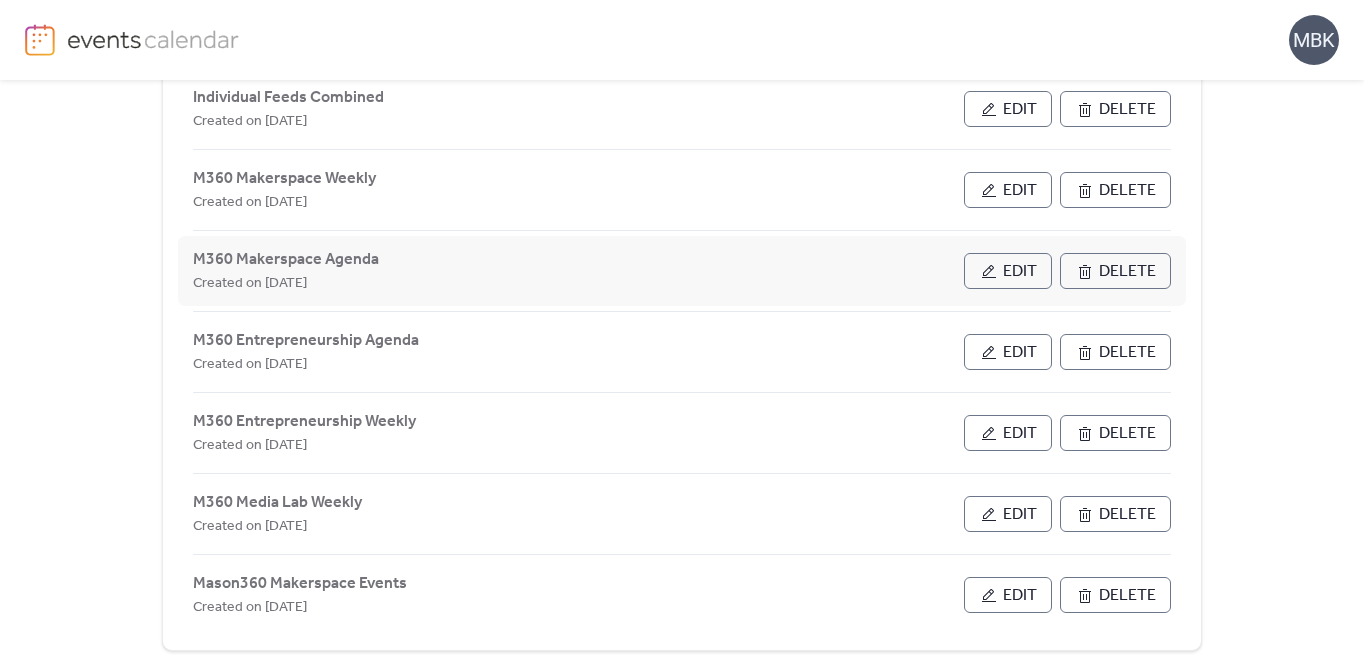 scroll, scrollTop: 649, scrollLeft: 0, axis: vertical 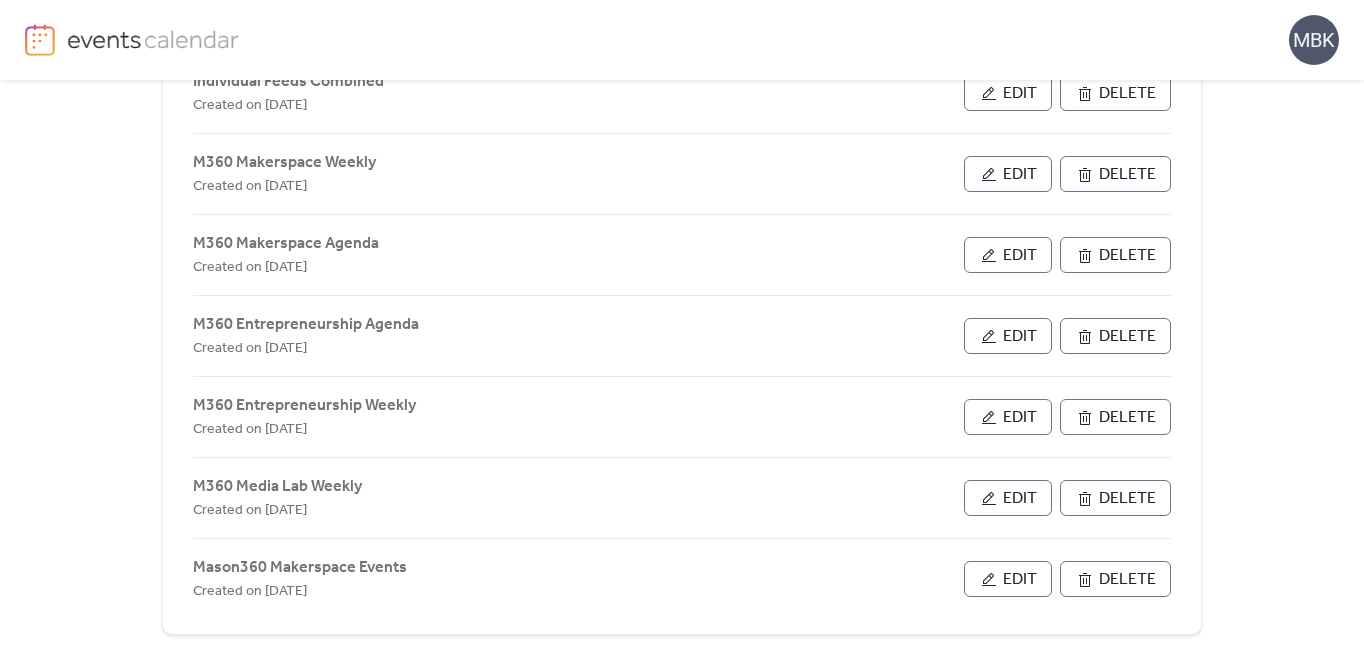 click on "MBK" at bounding box center (1314, 40) 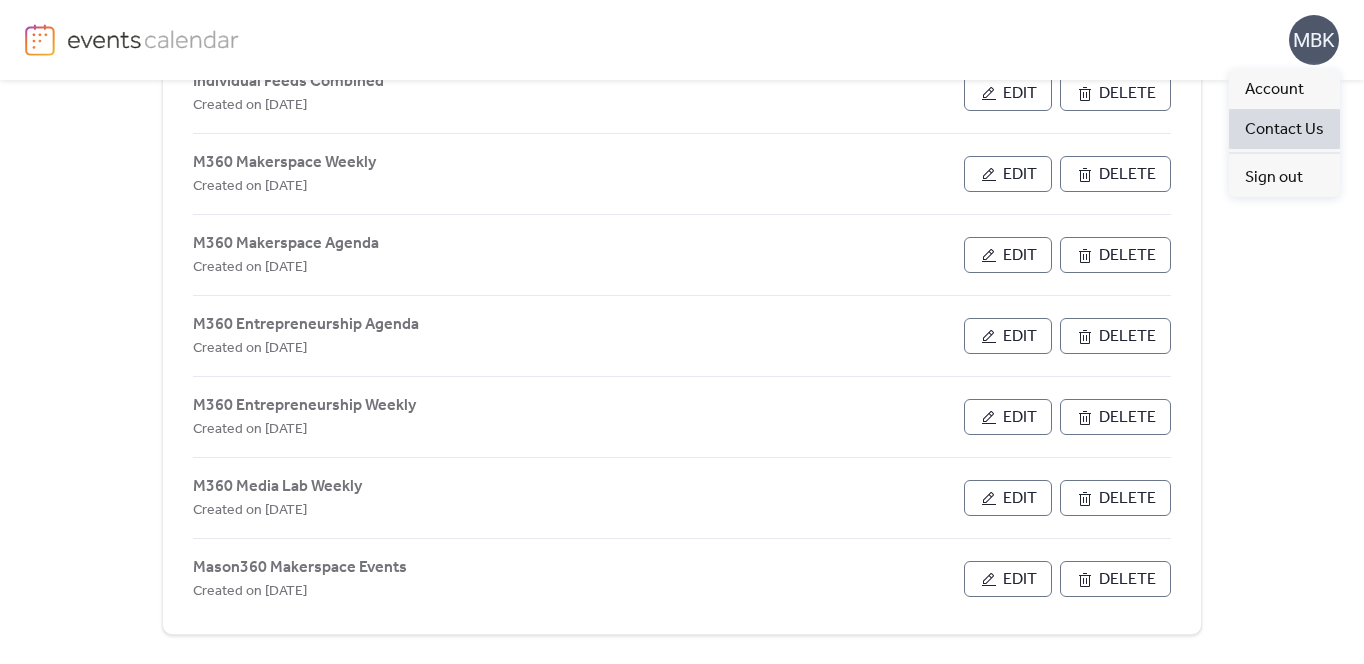 click on "Contact Us" at bounding box center [1284, 130] 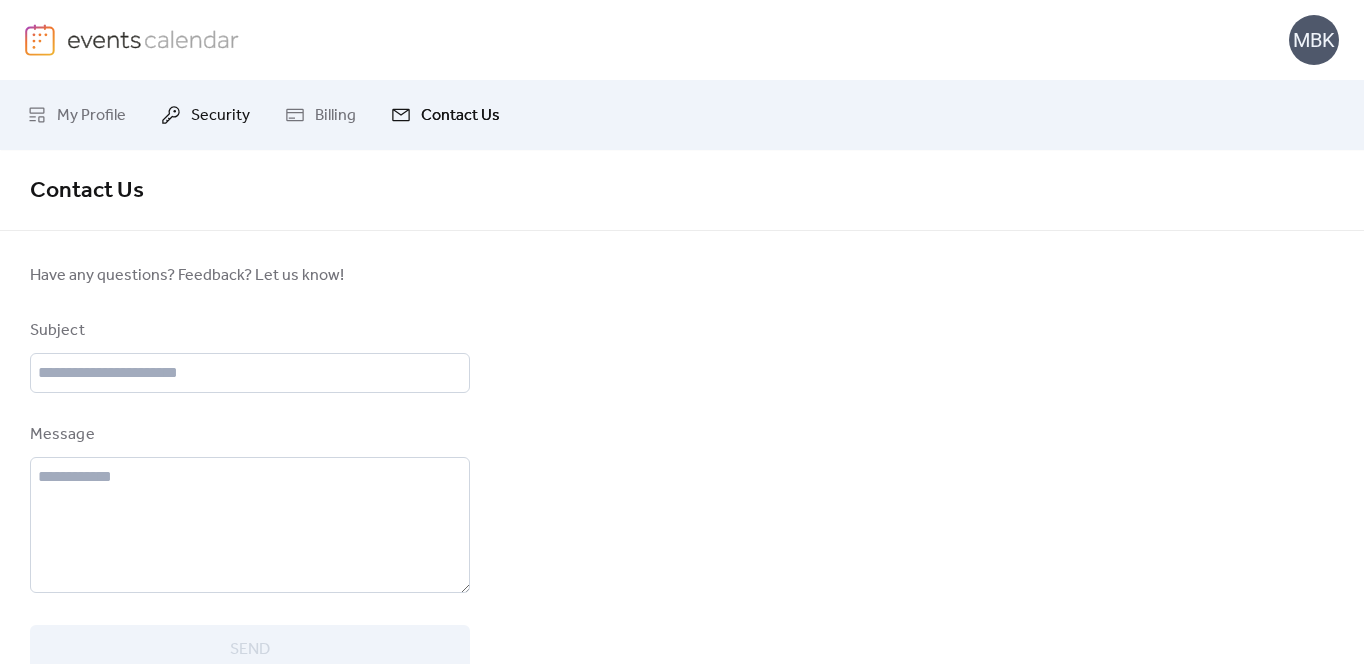 click on "Security" at bounding box center (220, 116) 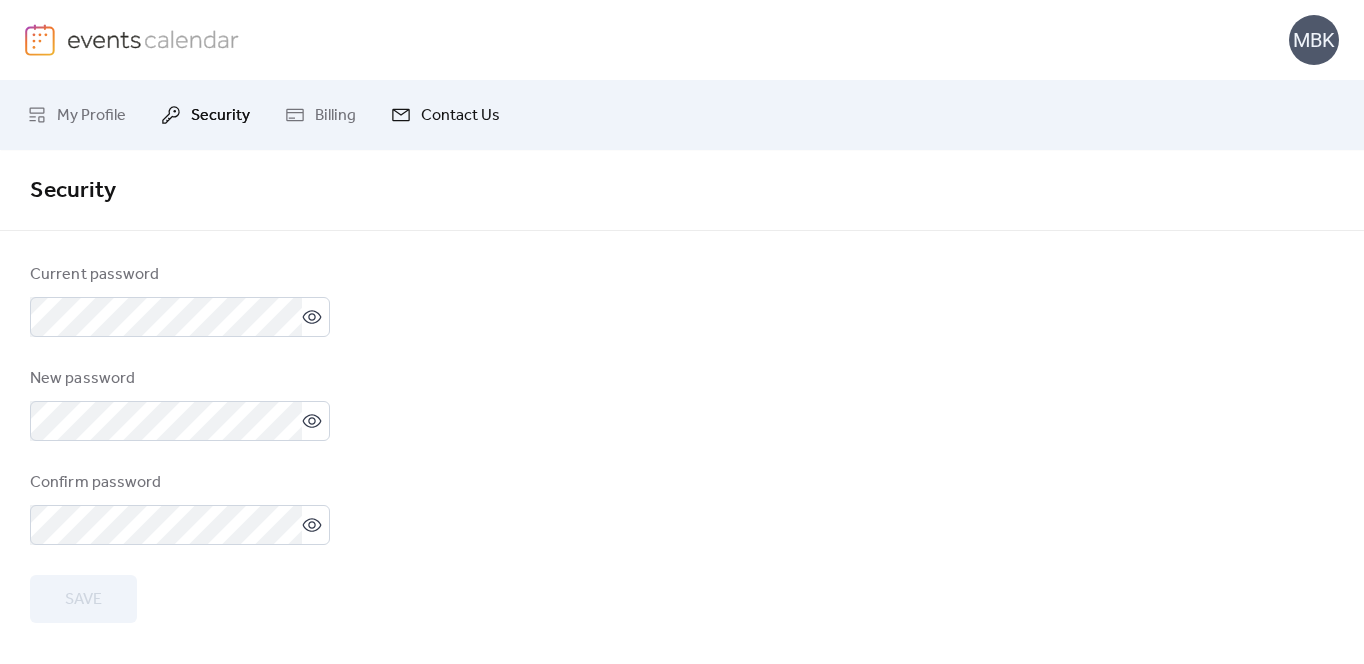 click on "Contact Us" at bounding box center (460, 116) 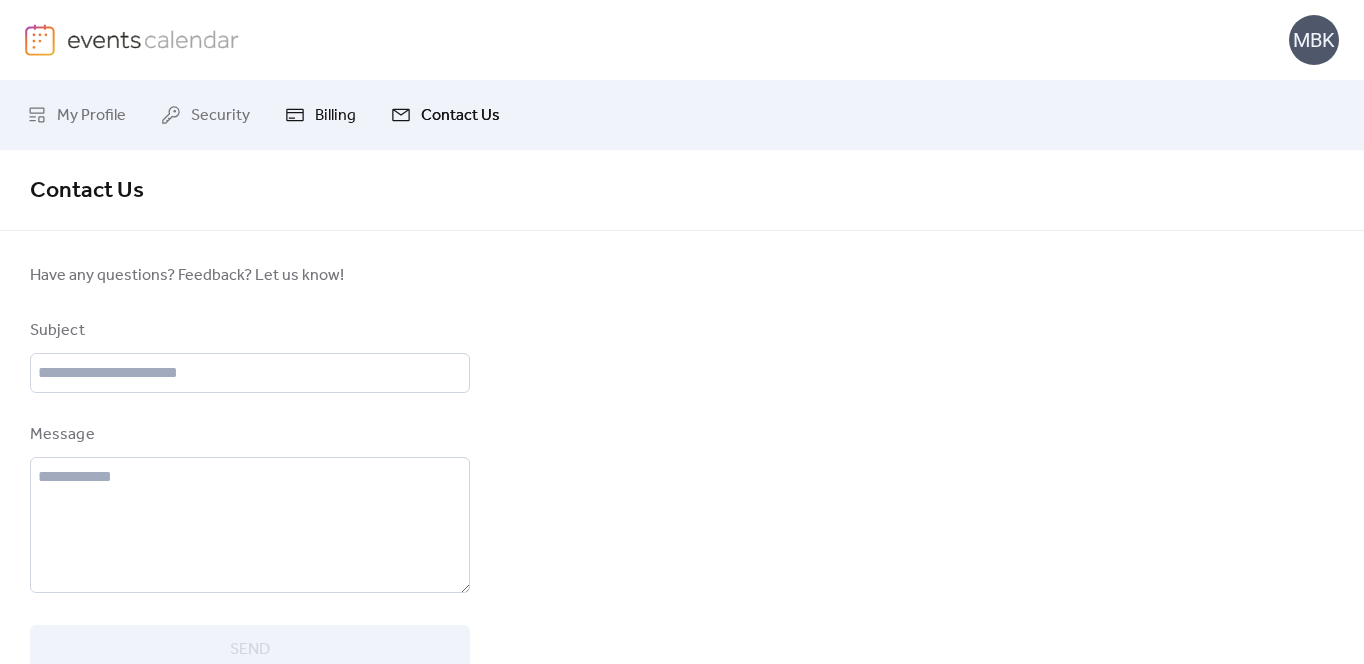 click on "Billing" at bounding box center (335, 116) 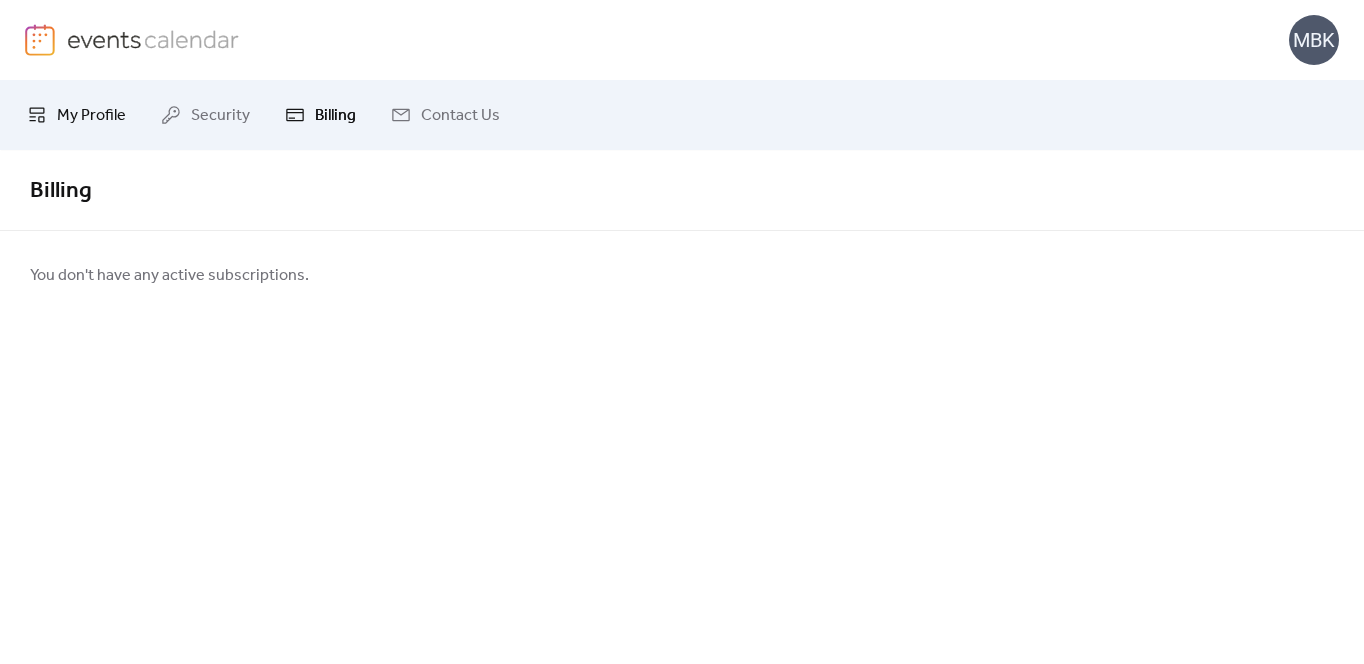 click on "My Profile" at bounding box center (91, 116) 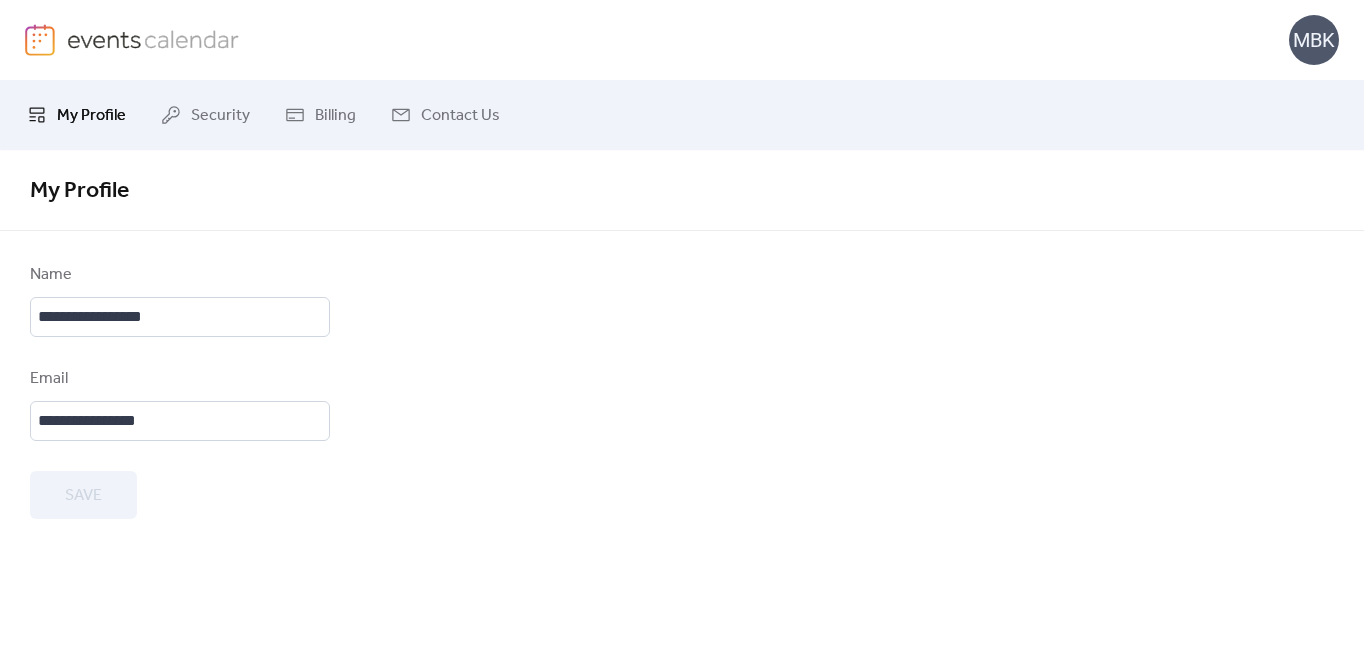 click at bounding box center [153, 39] 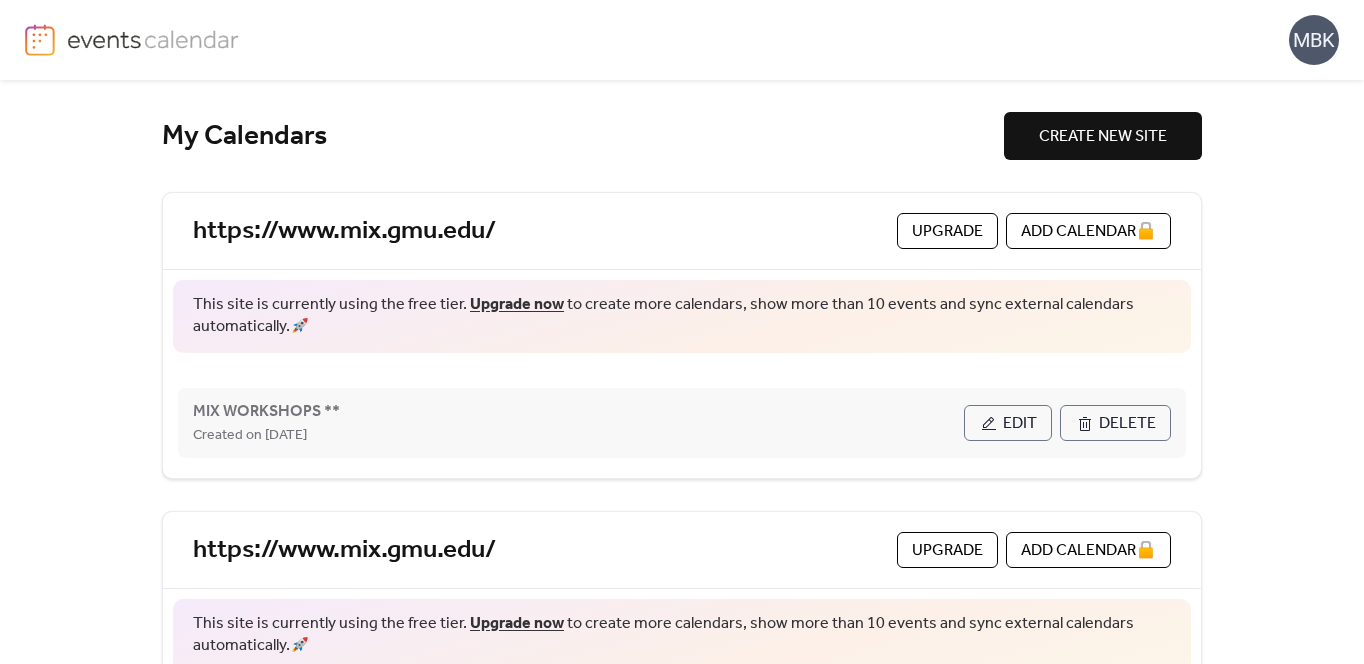 click on "Edit" at bounding box center (1020, 424) 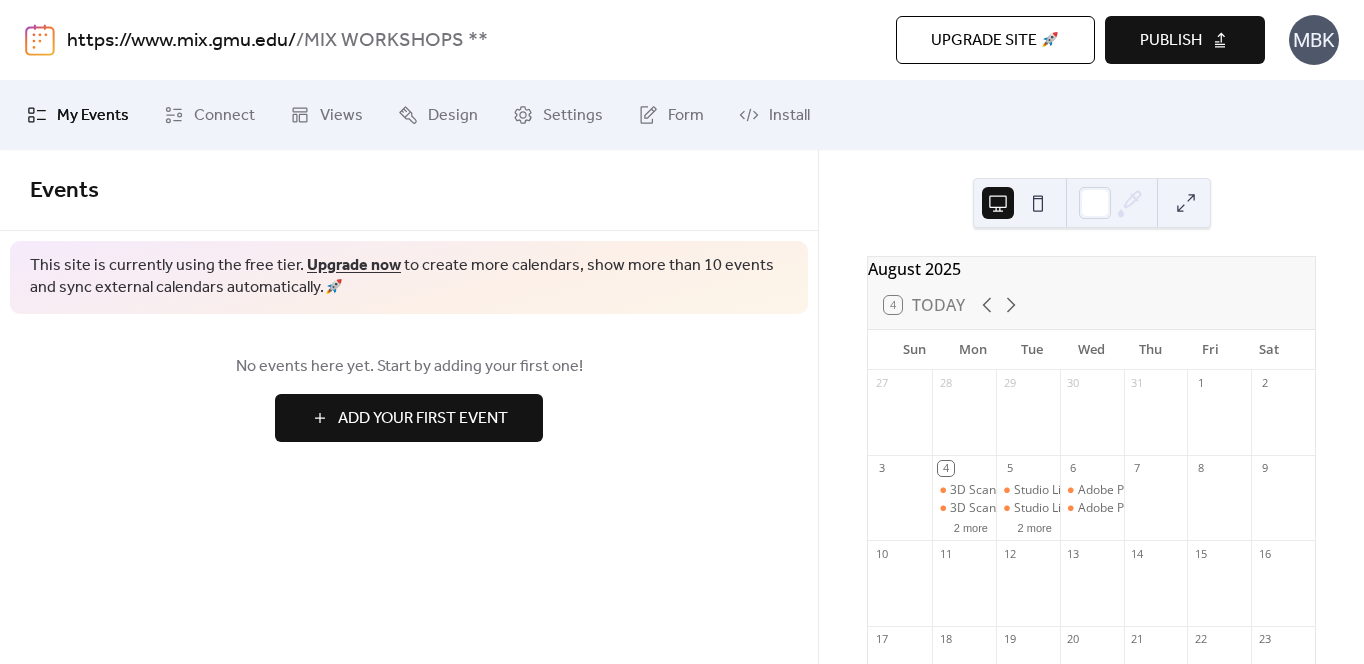 click on "Upgrade now" at bounding box center [354, 265] 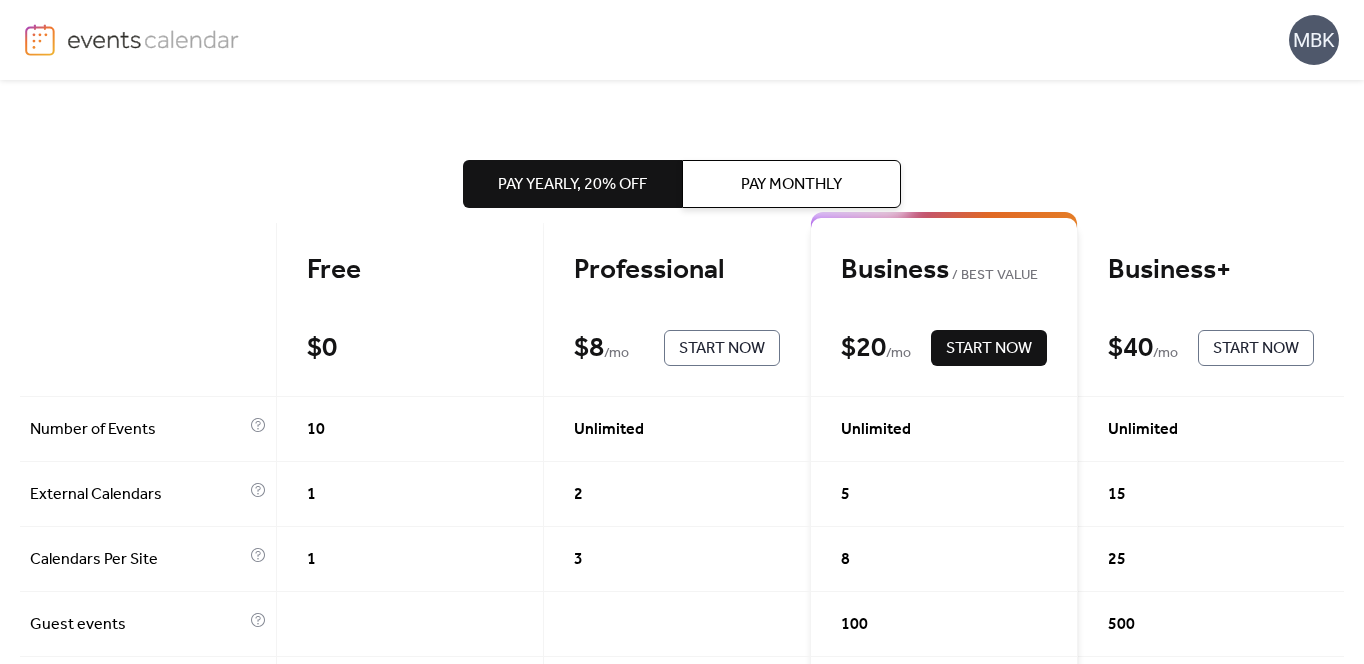 scroll, scrollTop: 0, scrollLeft: 0, axis: both 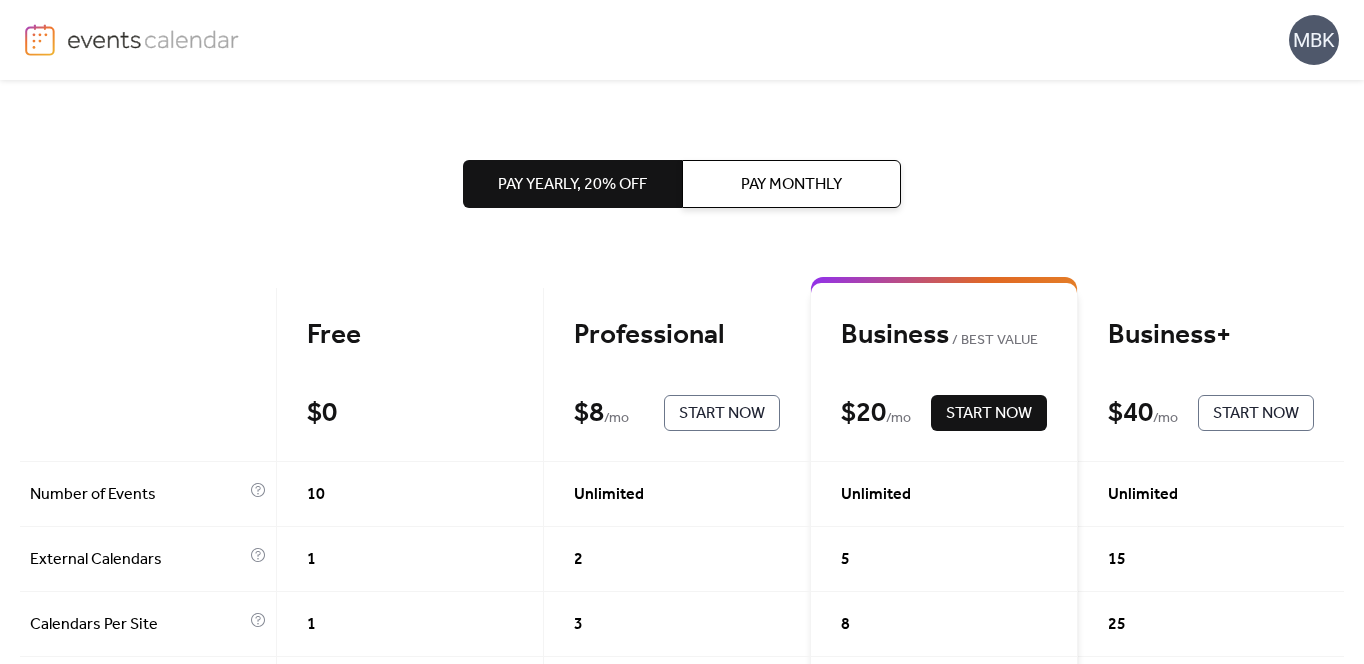 click on "Start Now" at bounding box center (722, 414) 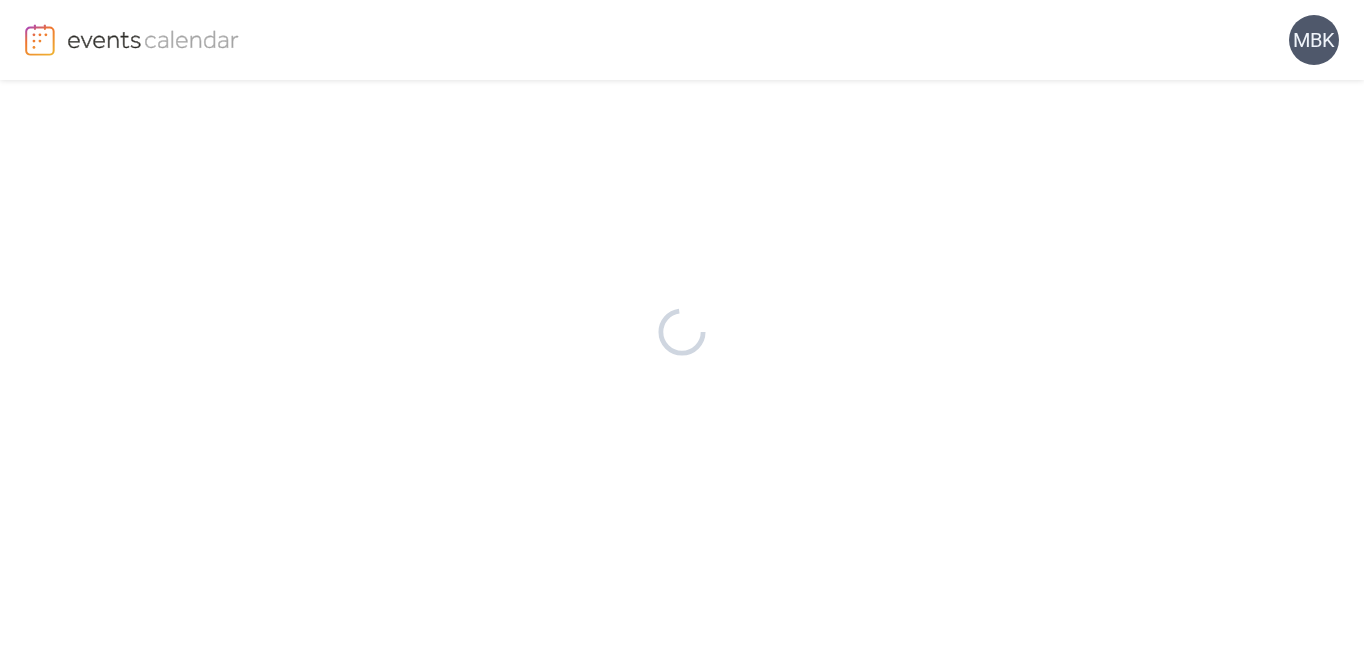 scroll, scrollTop: 0, scrollLeft: 0, axis: both 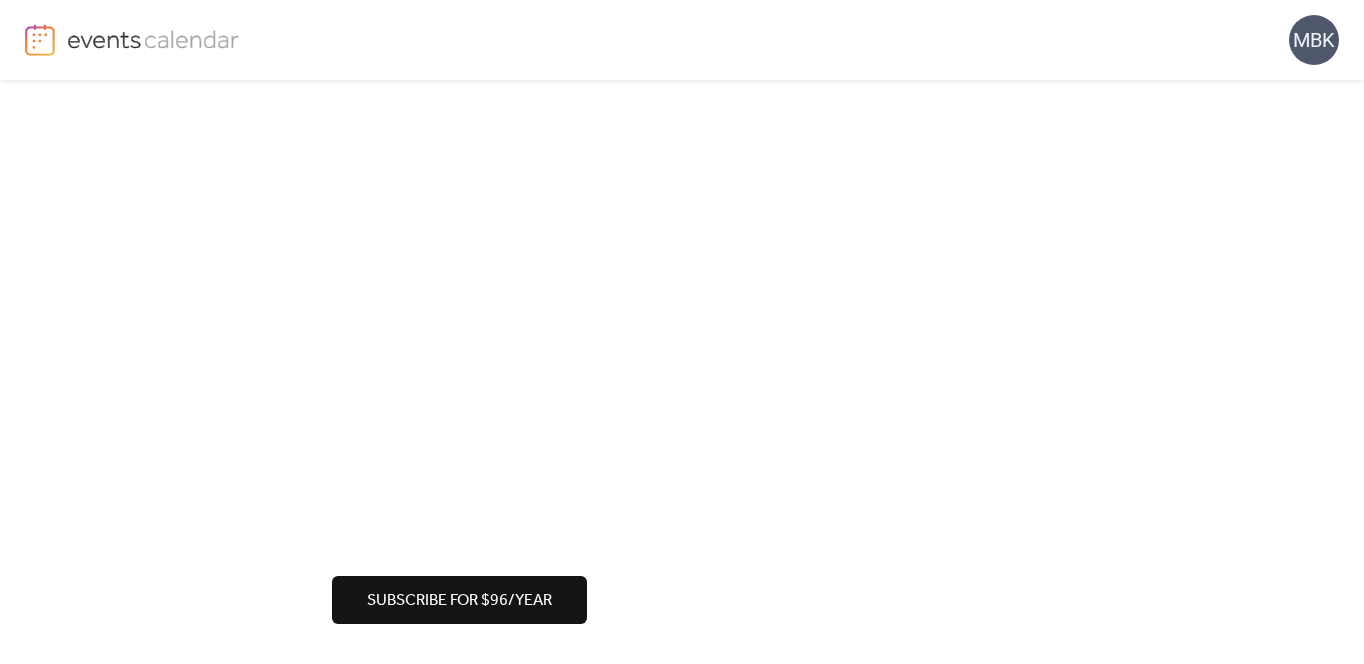 click on "Subscribe for $96/year" at bounding box center [459, 601] 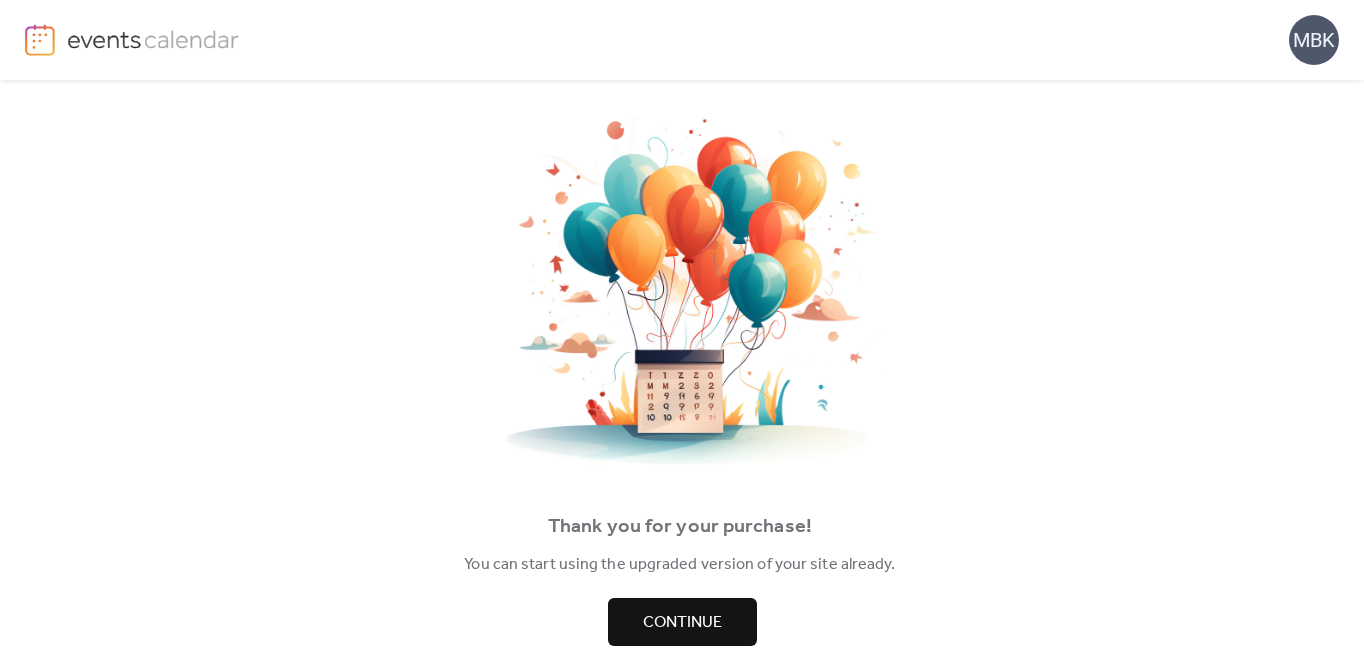 scroll, scrollTop: 67, scrollLeft: 0, axis: vertical 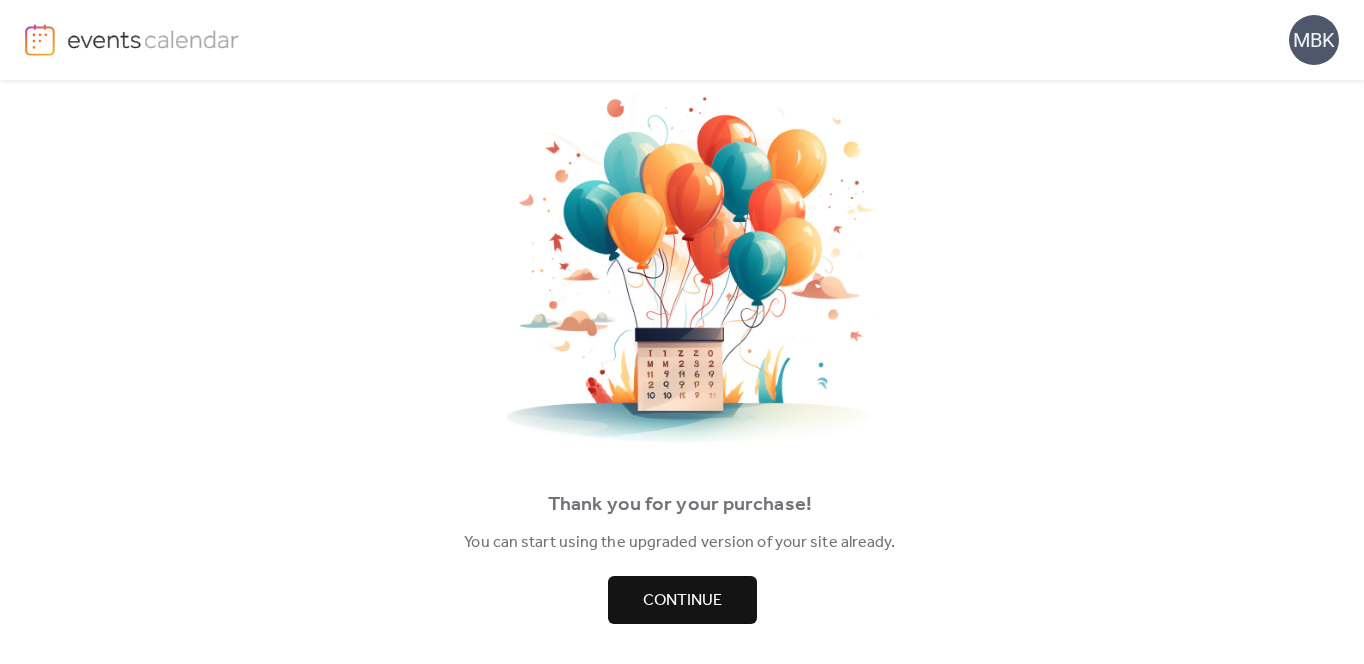click on "Continue" at bounding box center (682, 601) 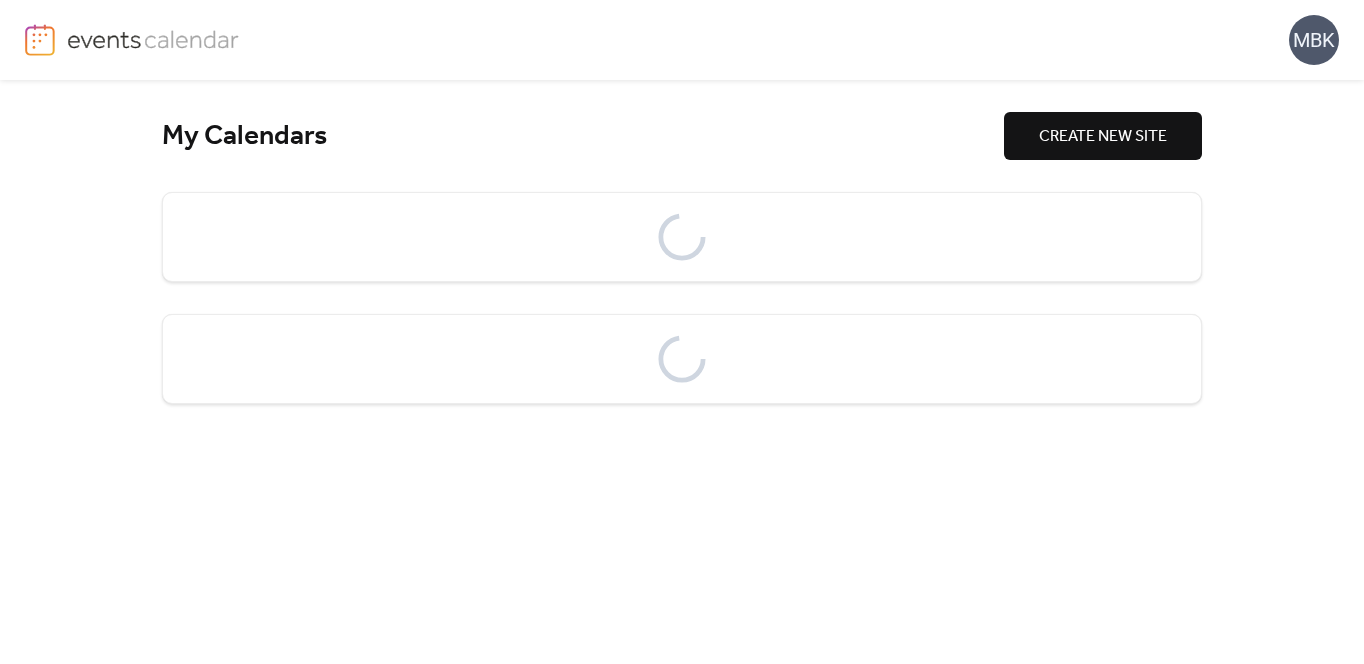 scroll, scrollTop: 0, scrollLeft: 0, axis: both 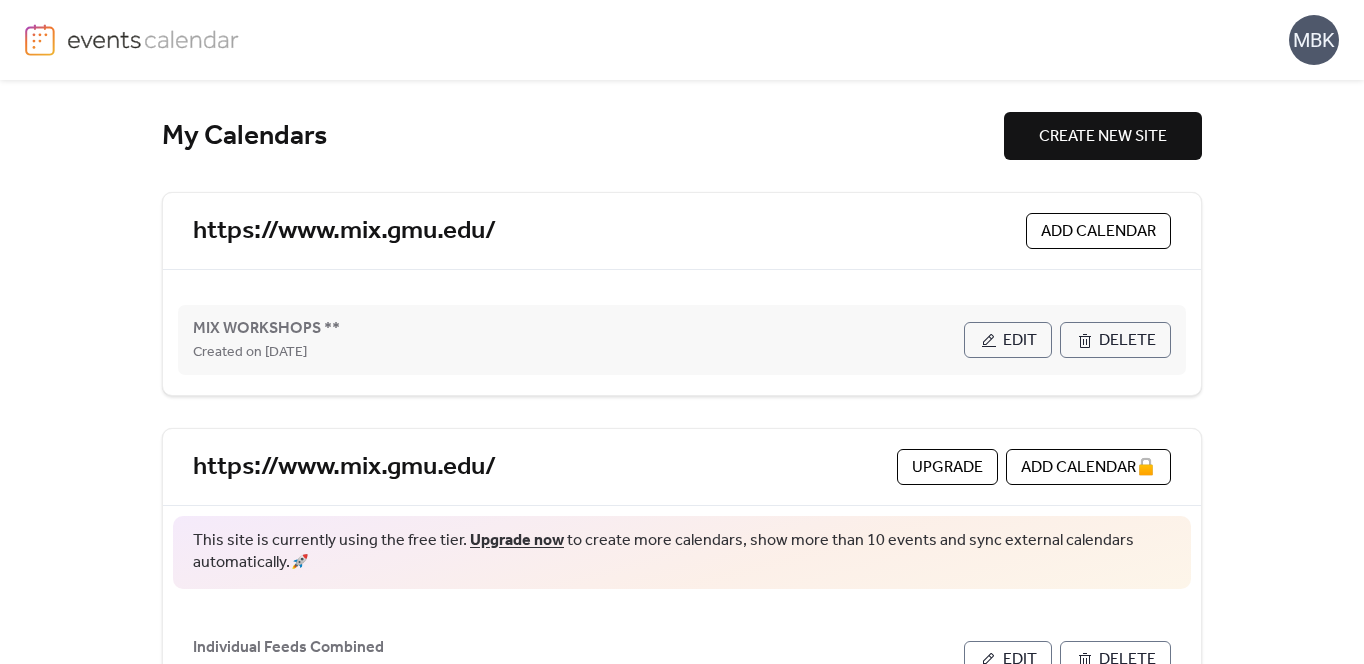 click on "Edit" at bounding box center (1008, 340) 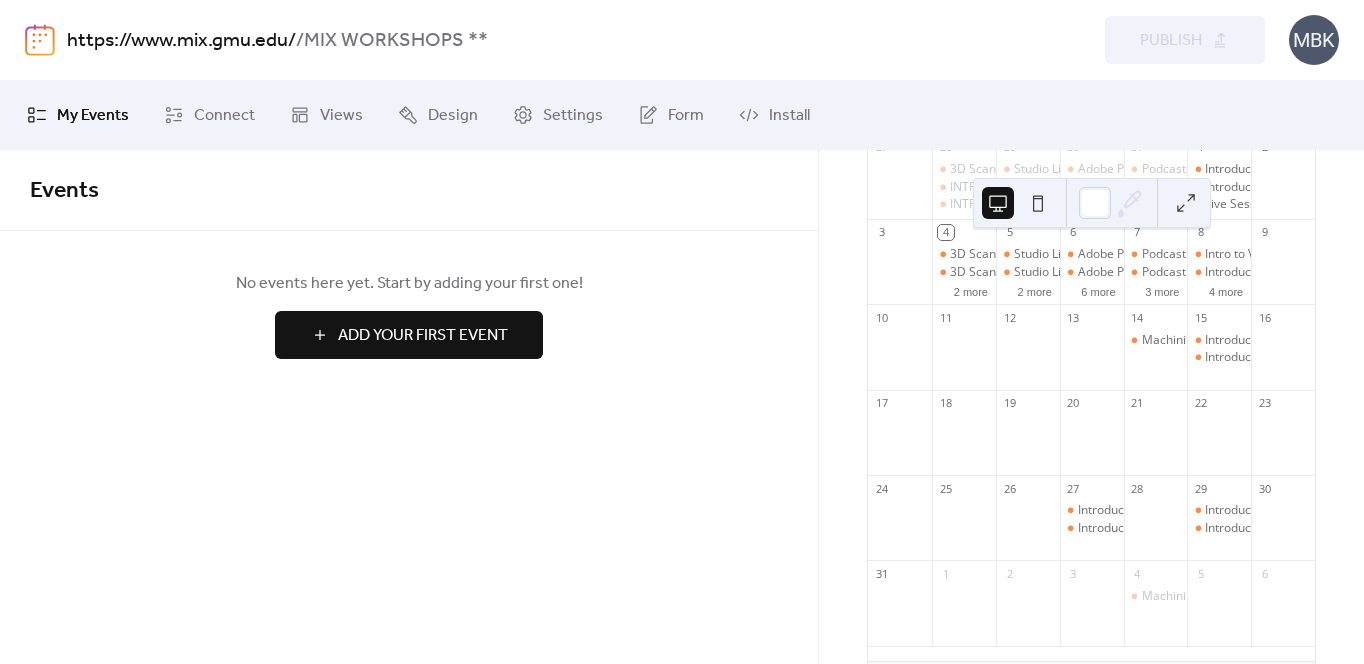 scroll, scrollTop: 0, scrollLeft: 0, axis: both 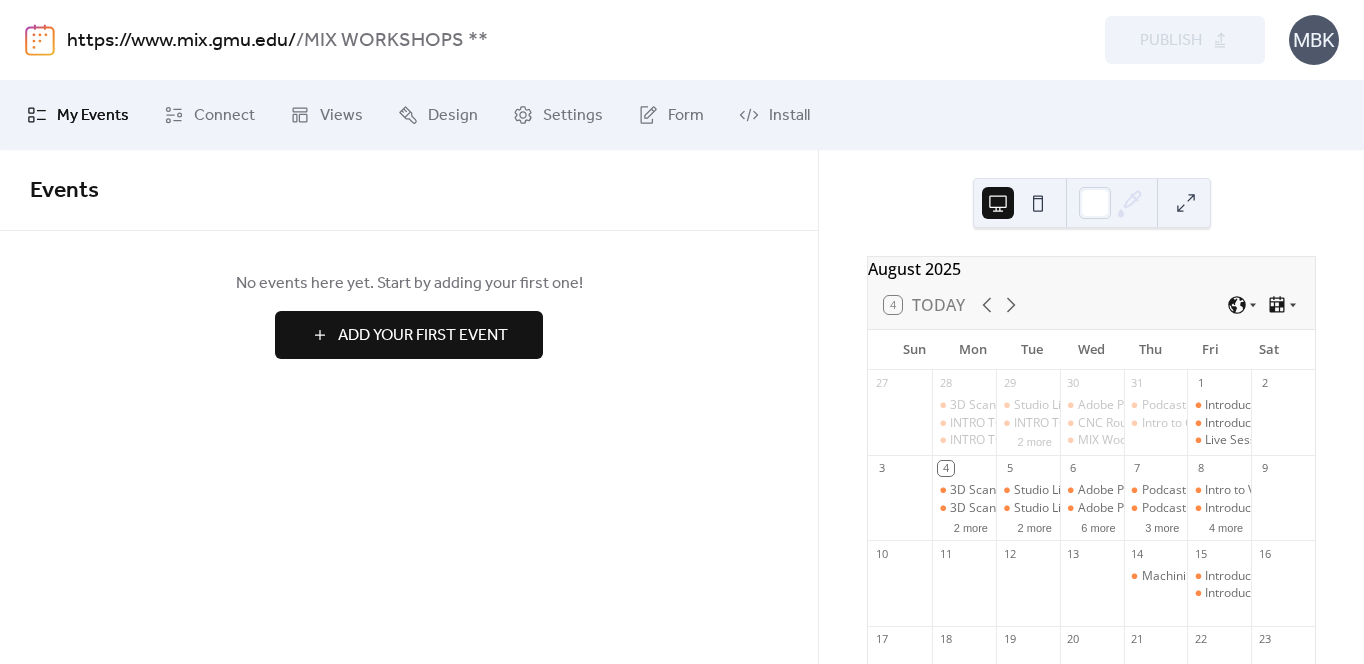 click on "Events" at bounding box center [409, 190] 